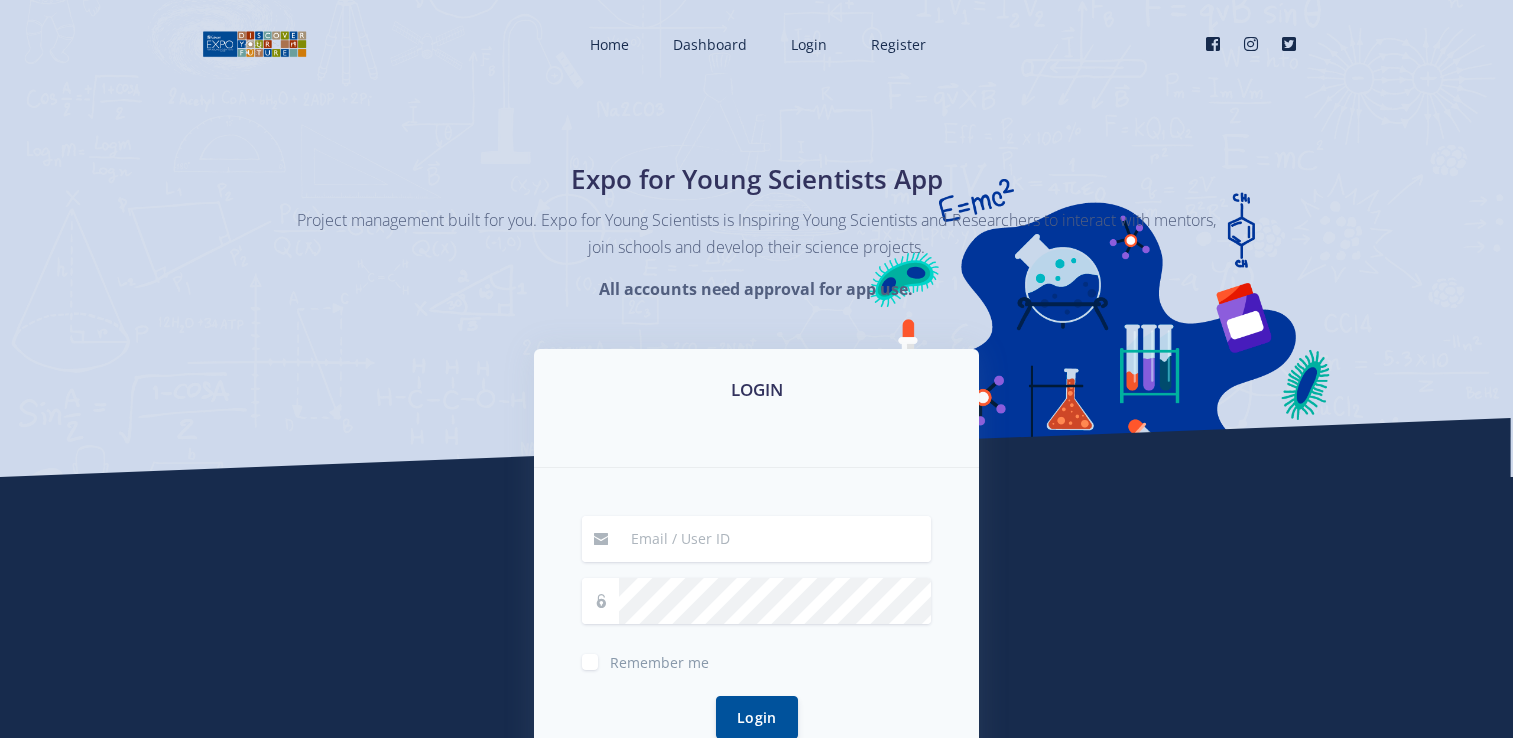 scroll, scrollTop: 0, scrollLeft: 0, axis: both 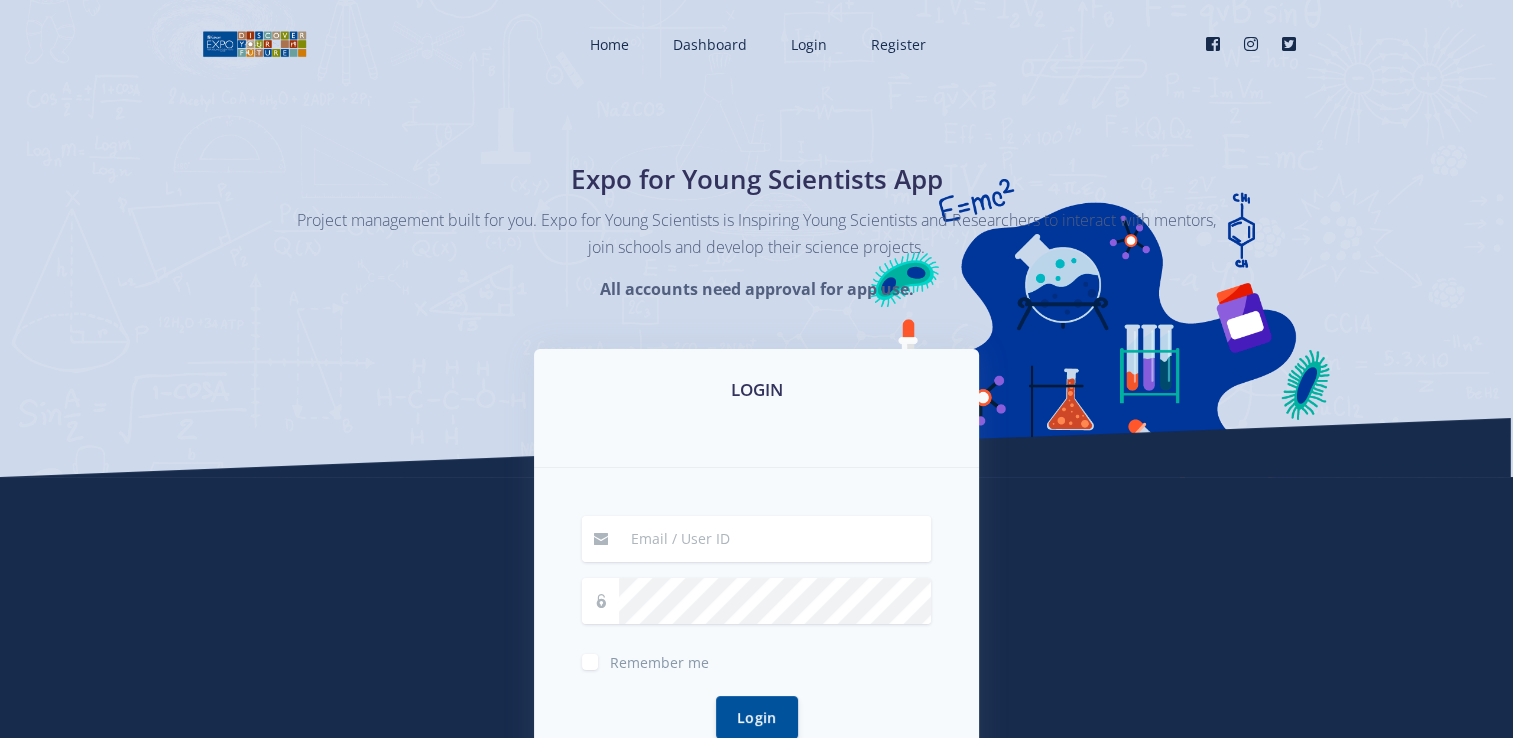 click at bounding box center [775, 539] 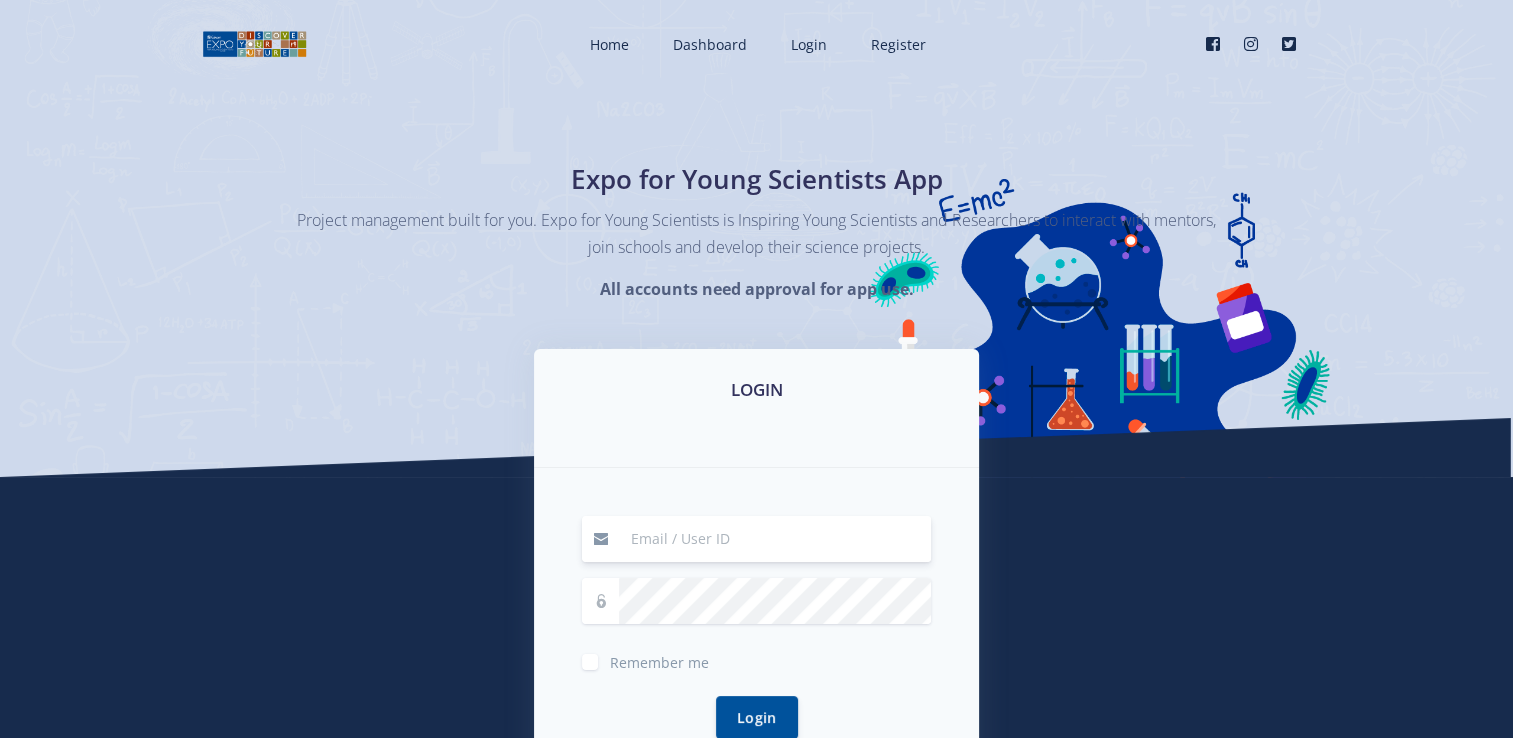 type on "[EMAIL_ADDRESS][DOMAIN_NAME]" 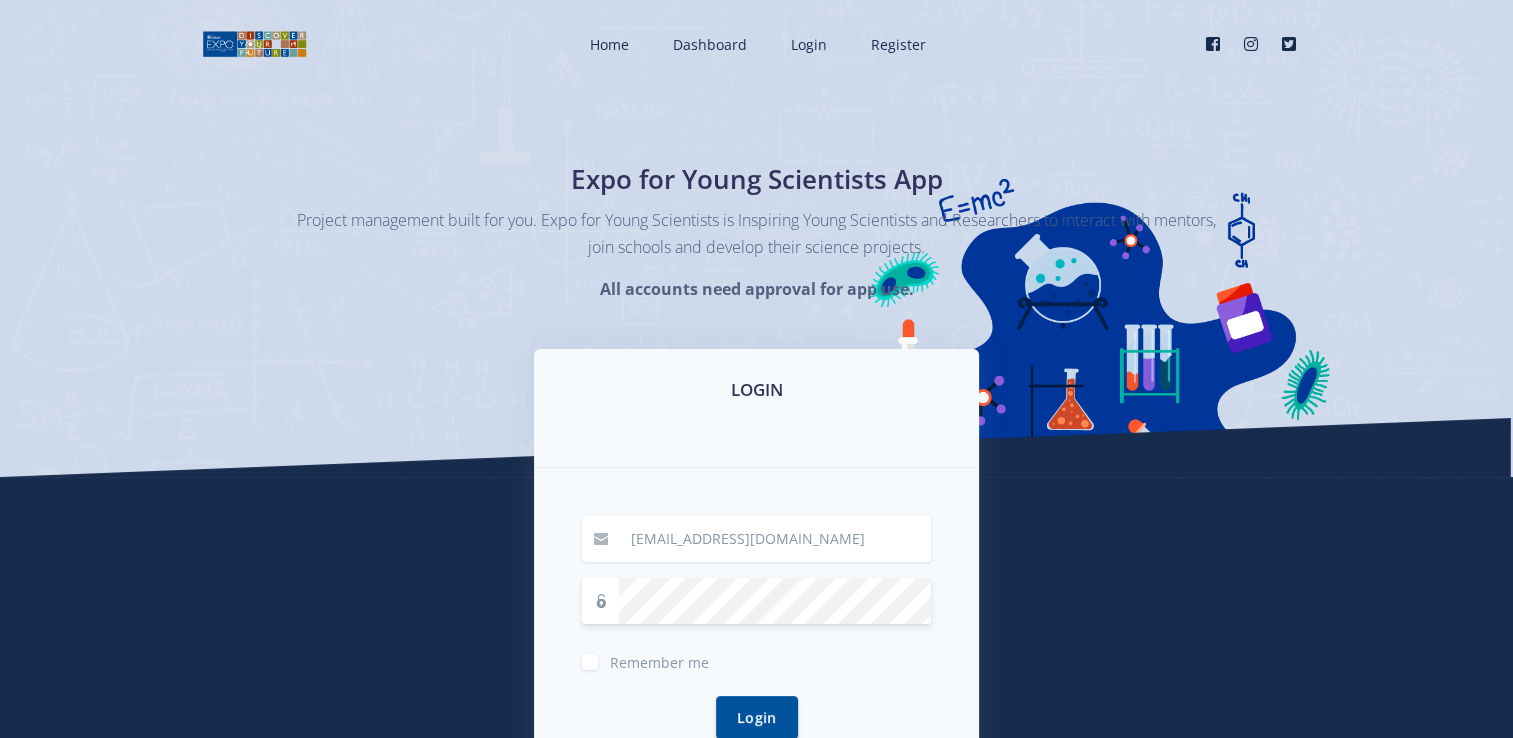 click on "Login" at bounding box center [757, 717] 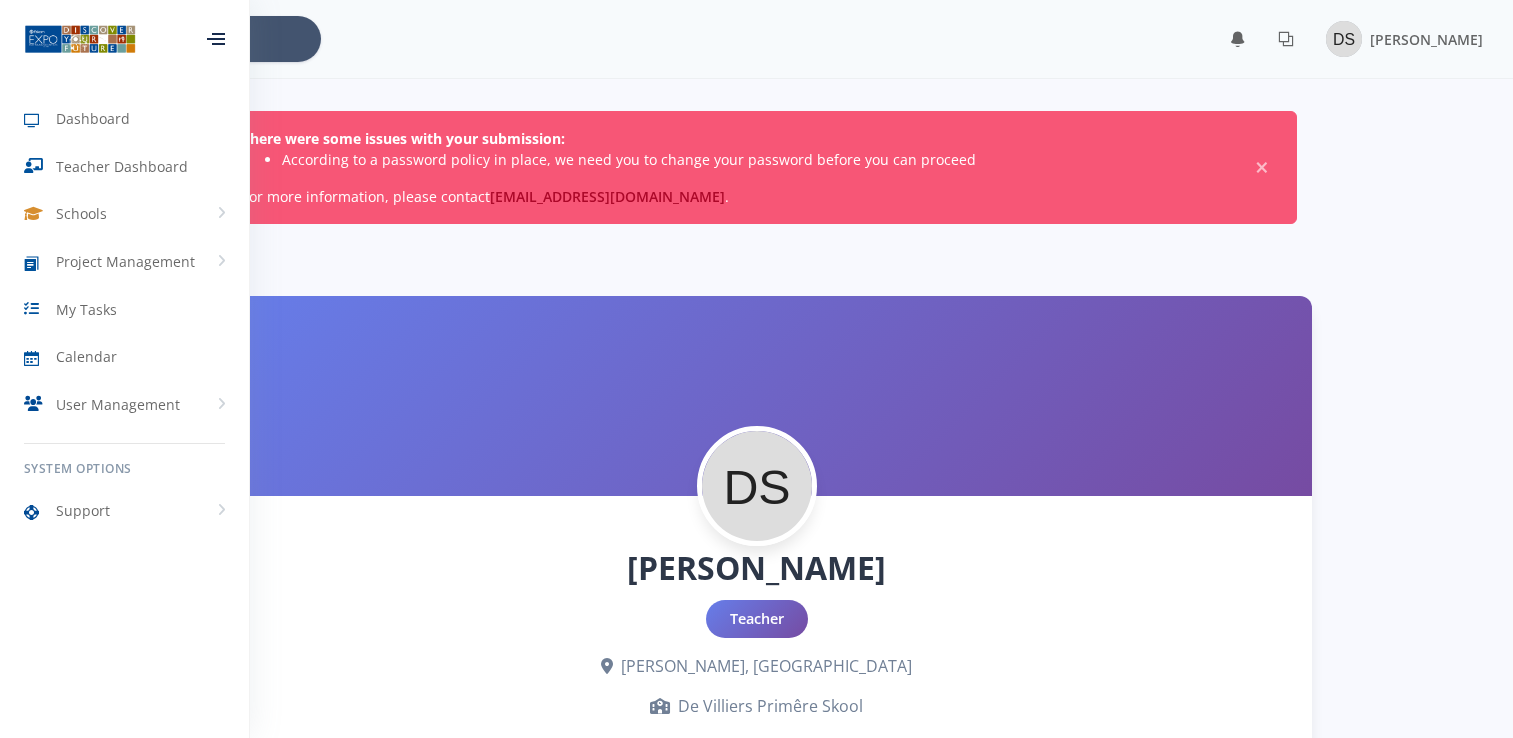 scroll, scrollTop: 0, scrollLeft: 0, axis: both 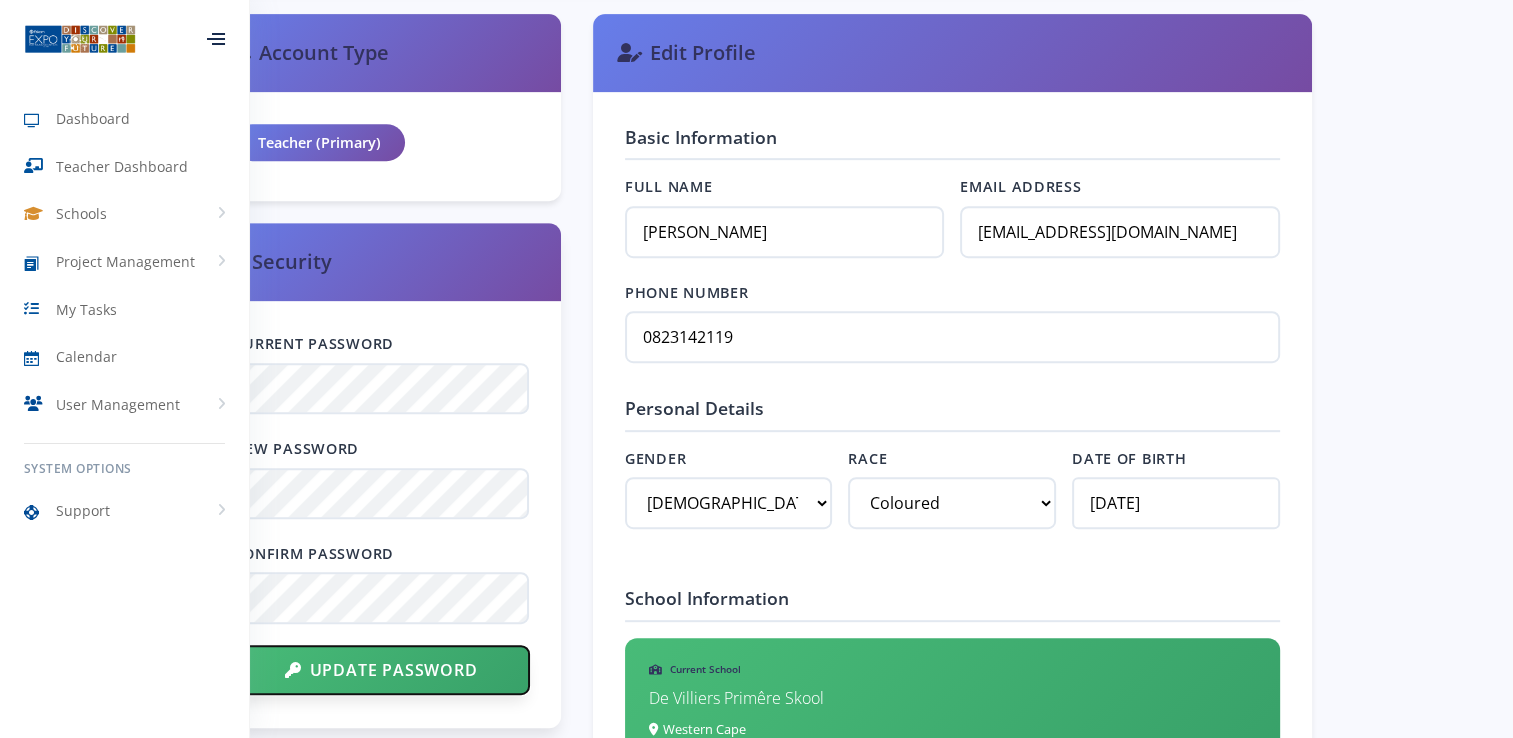 click on "Update Password" at bounding box center [381, 670] 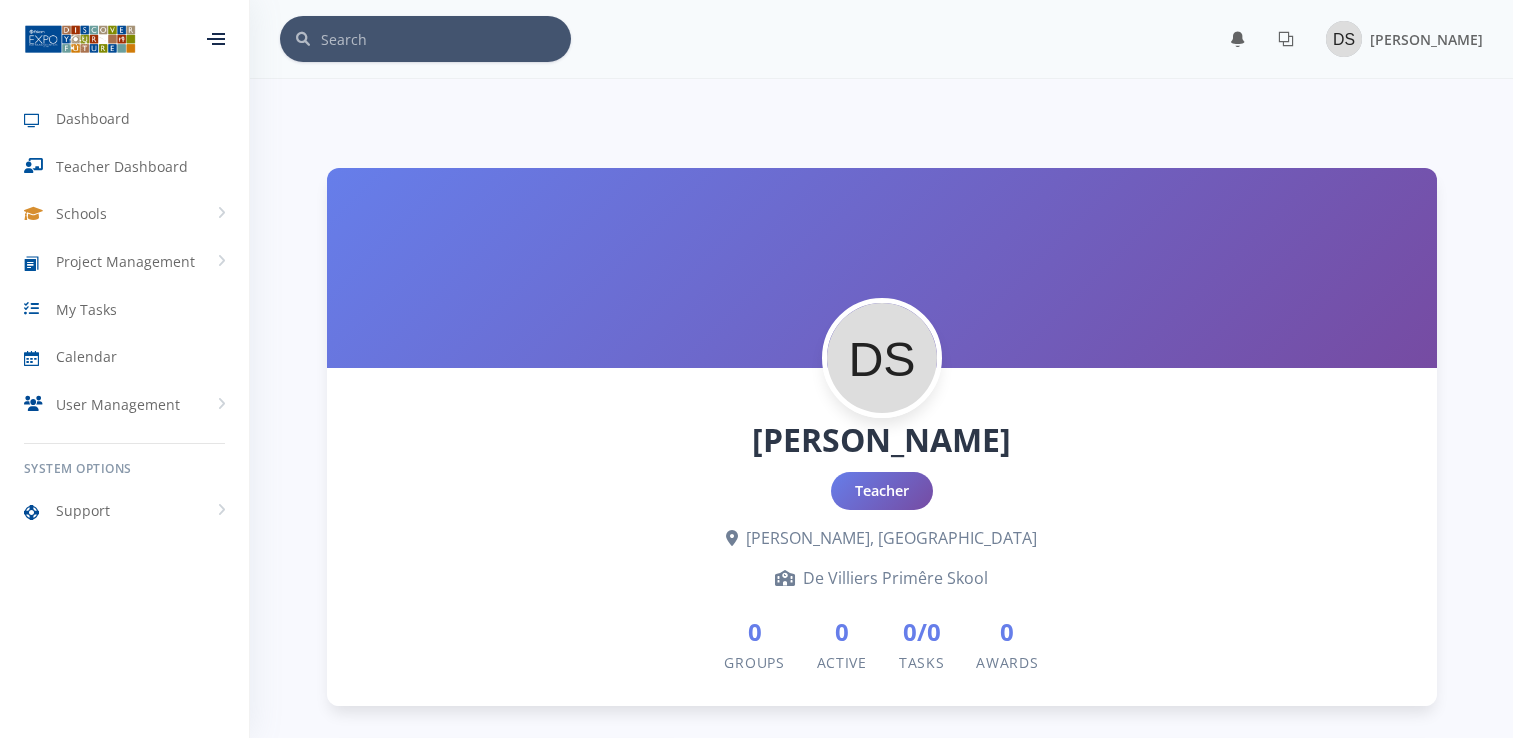scroll, scrollTop: 0, scrollLeft: 0, axis: both 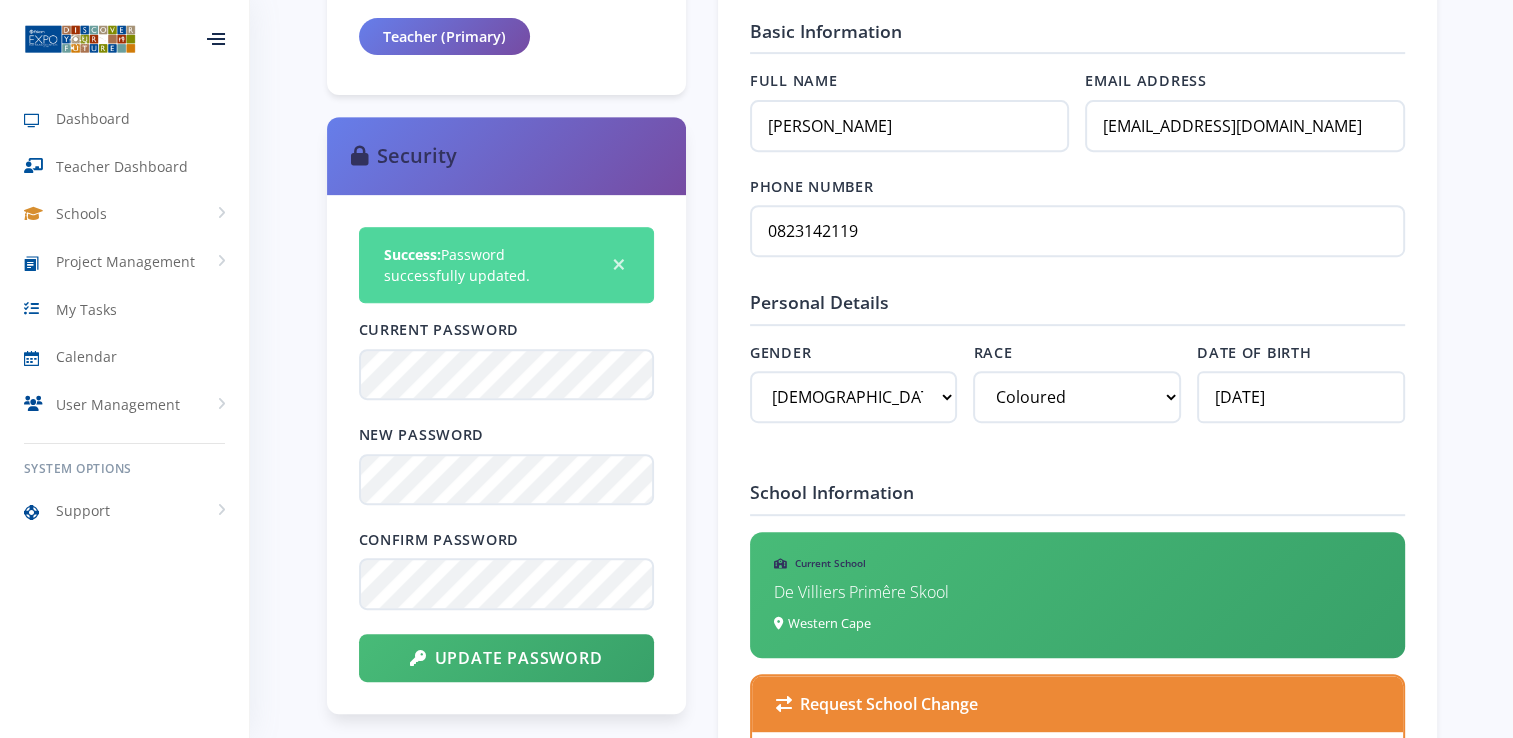 click on "×" at bounding box center (619, 265) 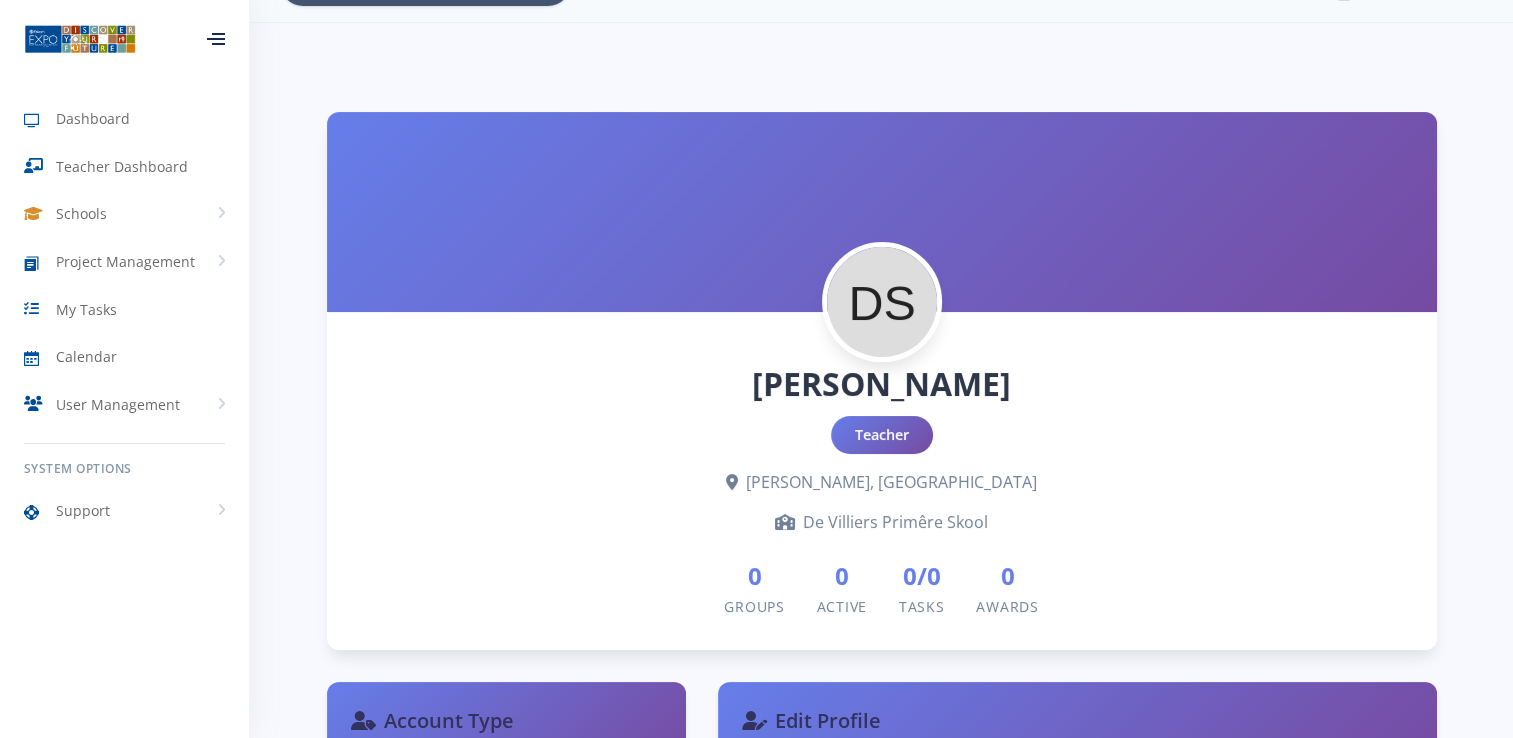 scroll, scrollTop: 0, scrollLeft: 0, axis: both 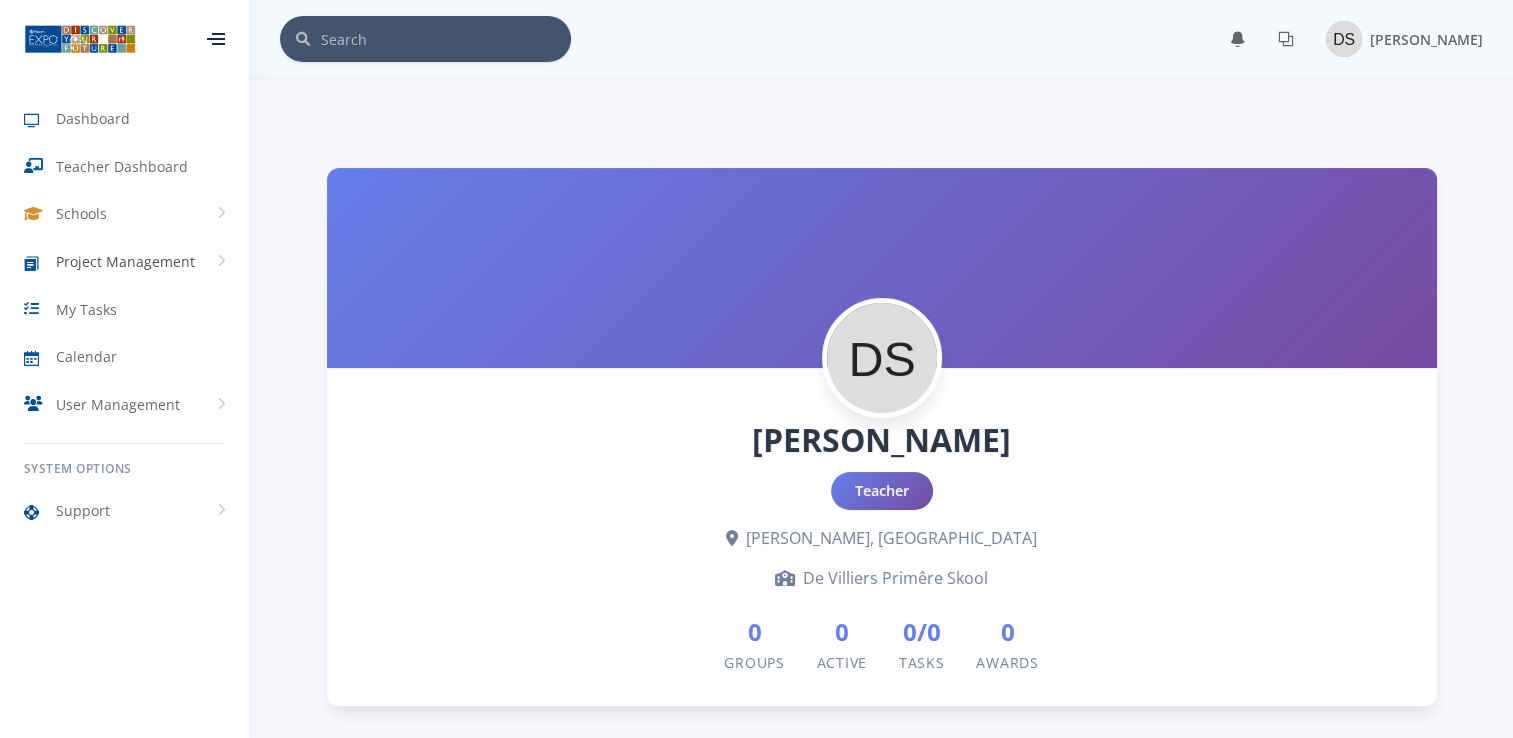 click on "Project Management" at bounding box center (125, 261) 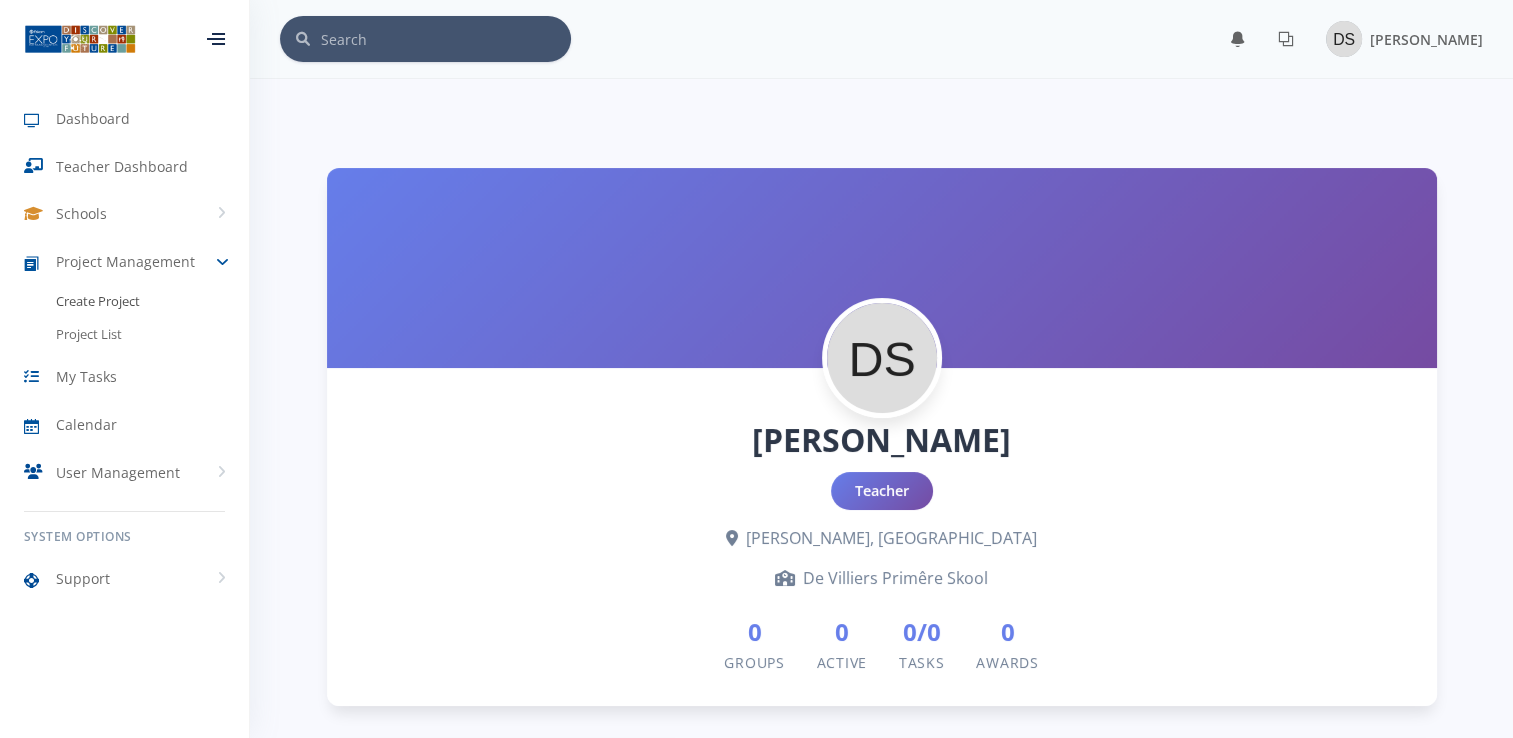 click on "Create Project" at bounding box center (98, 302) 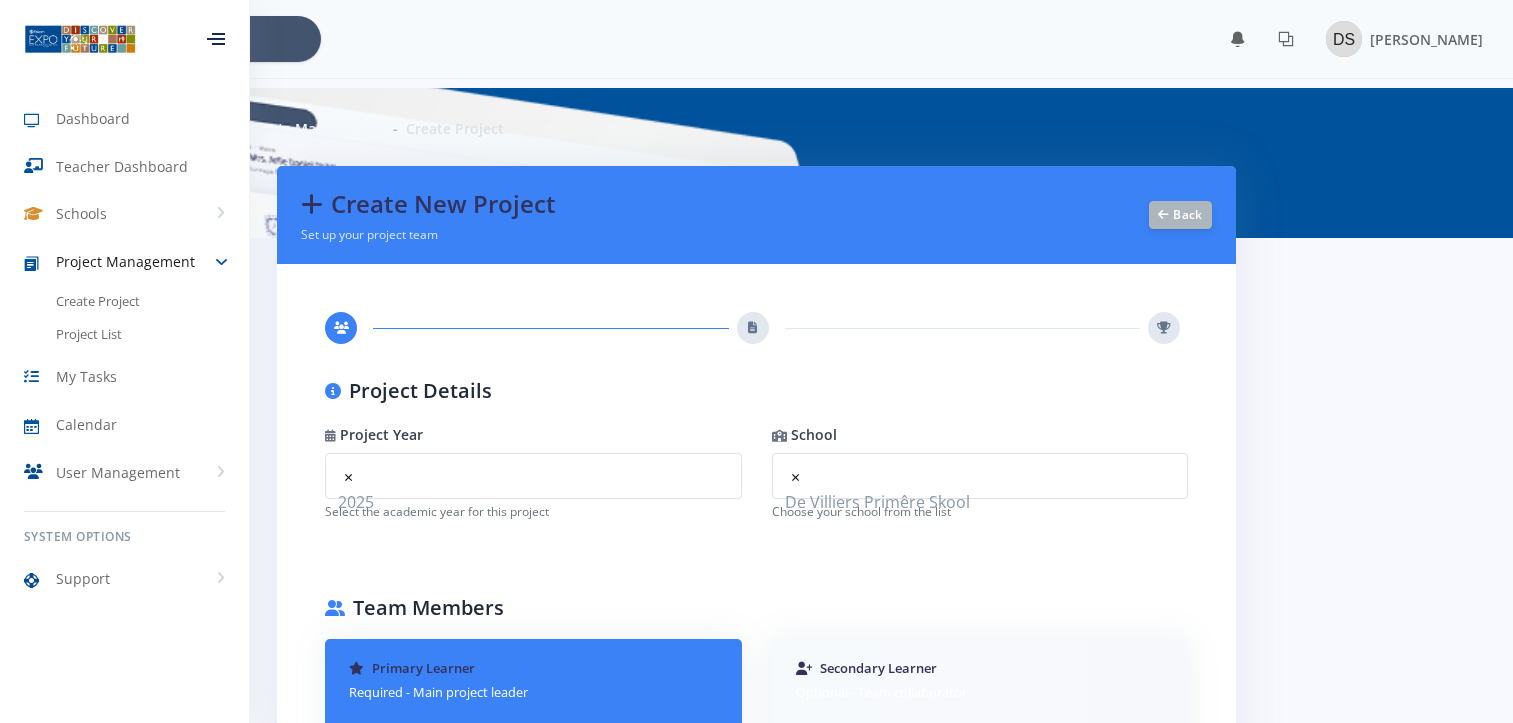 scroll, scrollTop: 0, scrollLeft: 0, axis: both 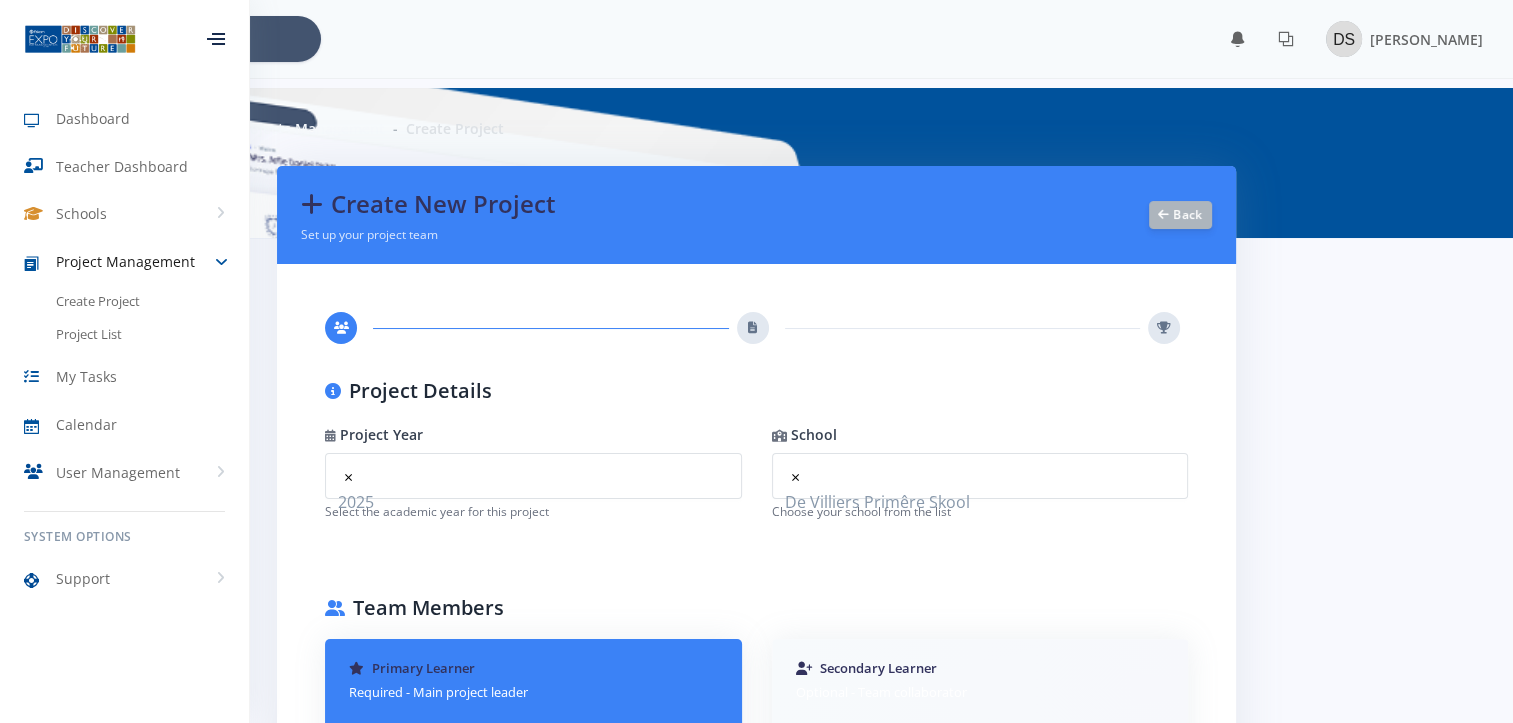 click at bounding box center (756, 328) 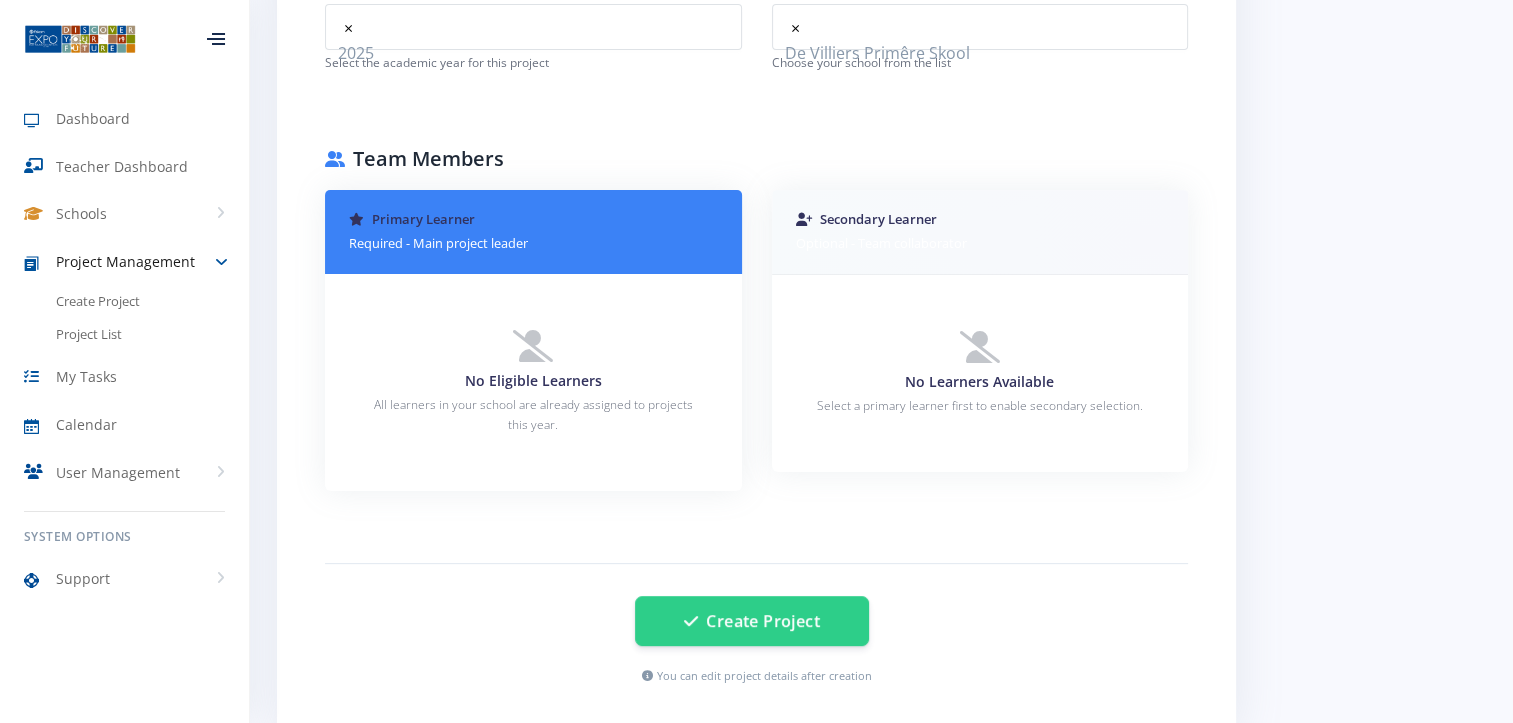 scroll, scrollTop: 444, scrollLeft: 0, axis: vertical 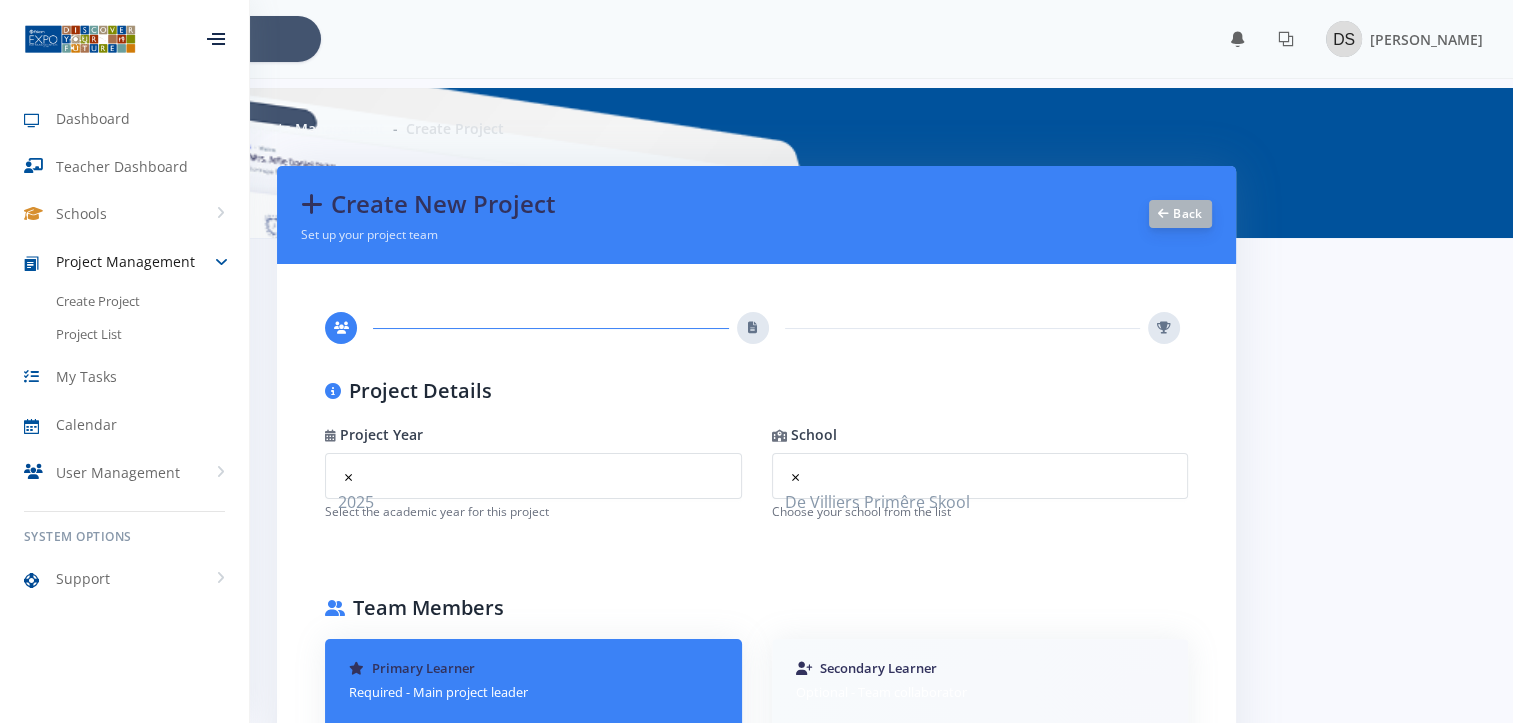 click on "Back" at bounding box center (1180, 214) 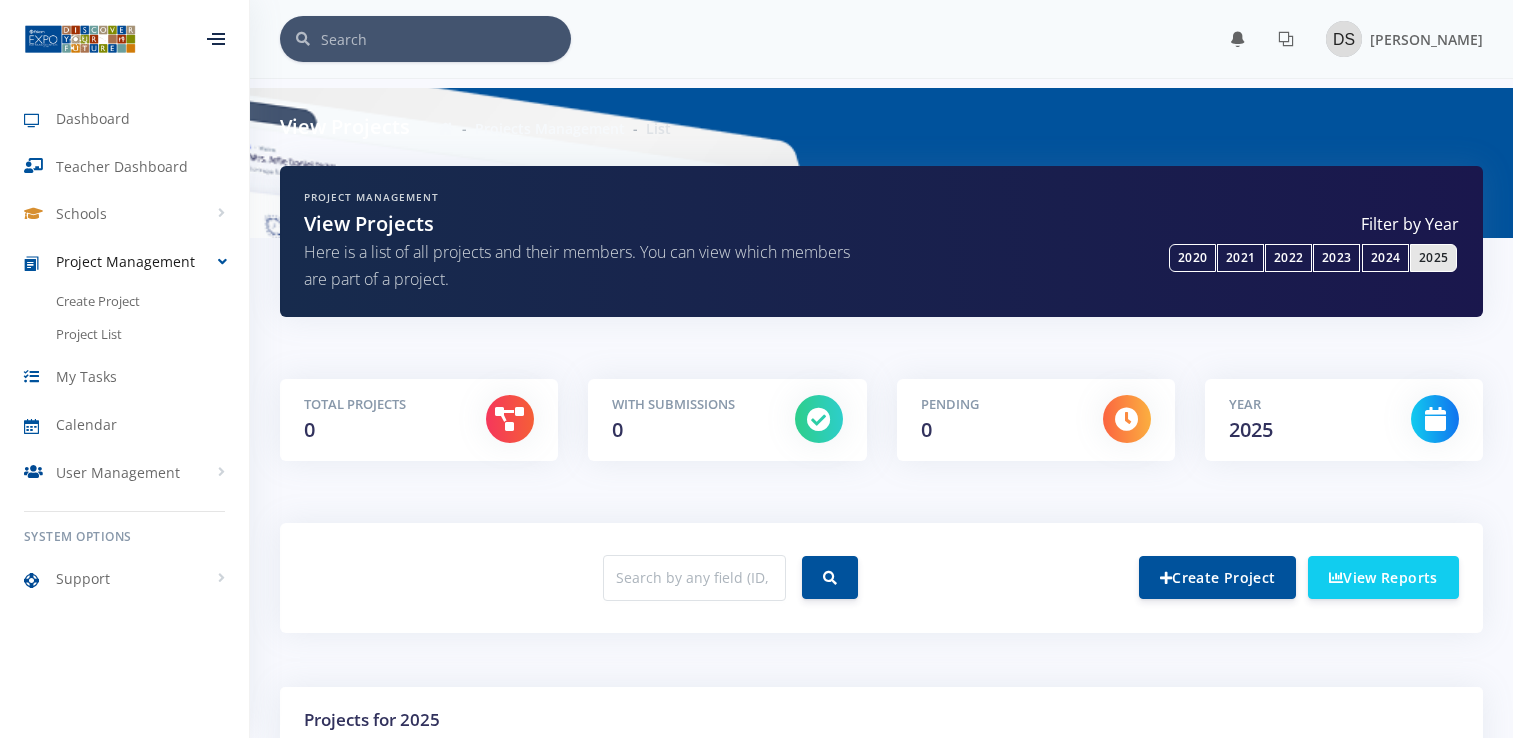 scroll, scrollTop: 0, scrollLeft: 0, axis: both 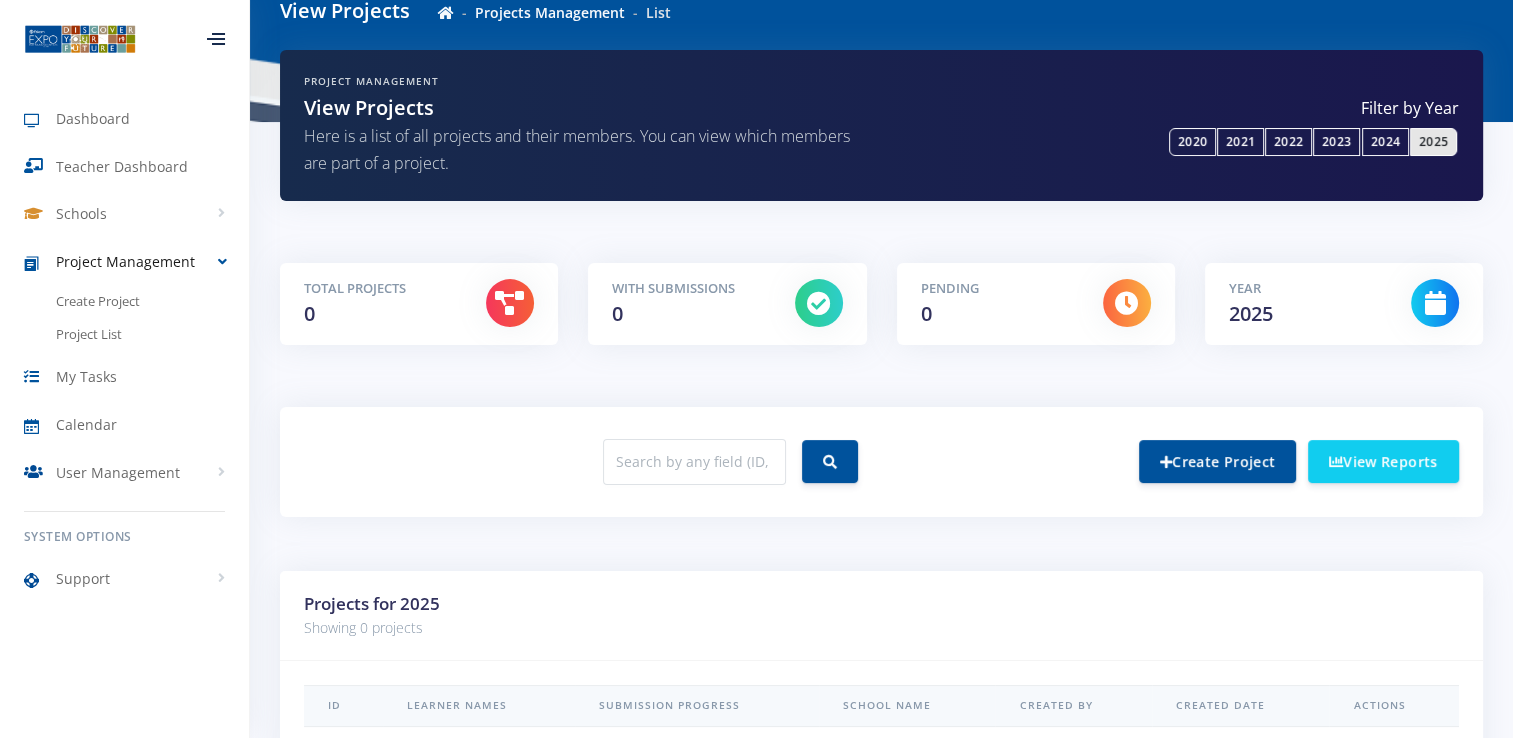 drag, startPoint x: 1504, startPoint y: 164, endPoint x: 1515, endPoint y: 152, distance: 16.27882 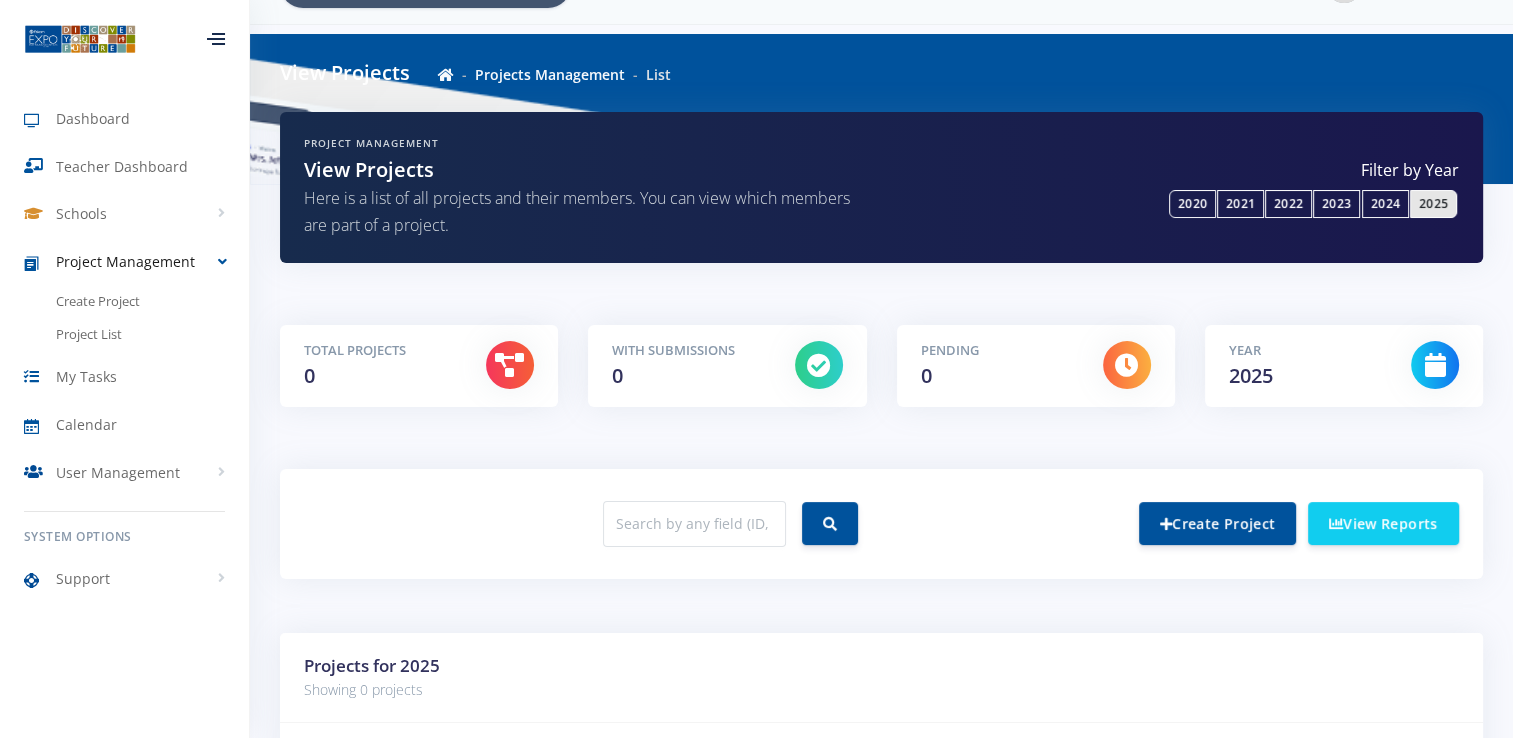 scroll, scrollTop: 0, scrollLeft: 0, axis: both 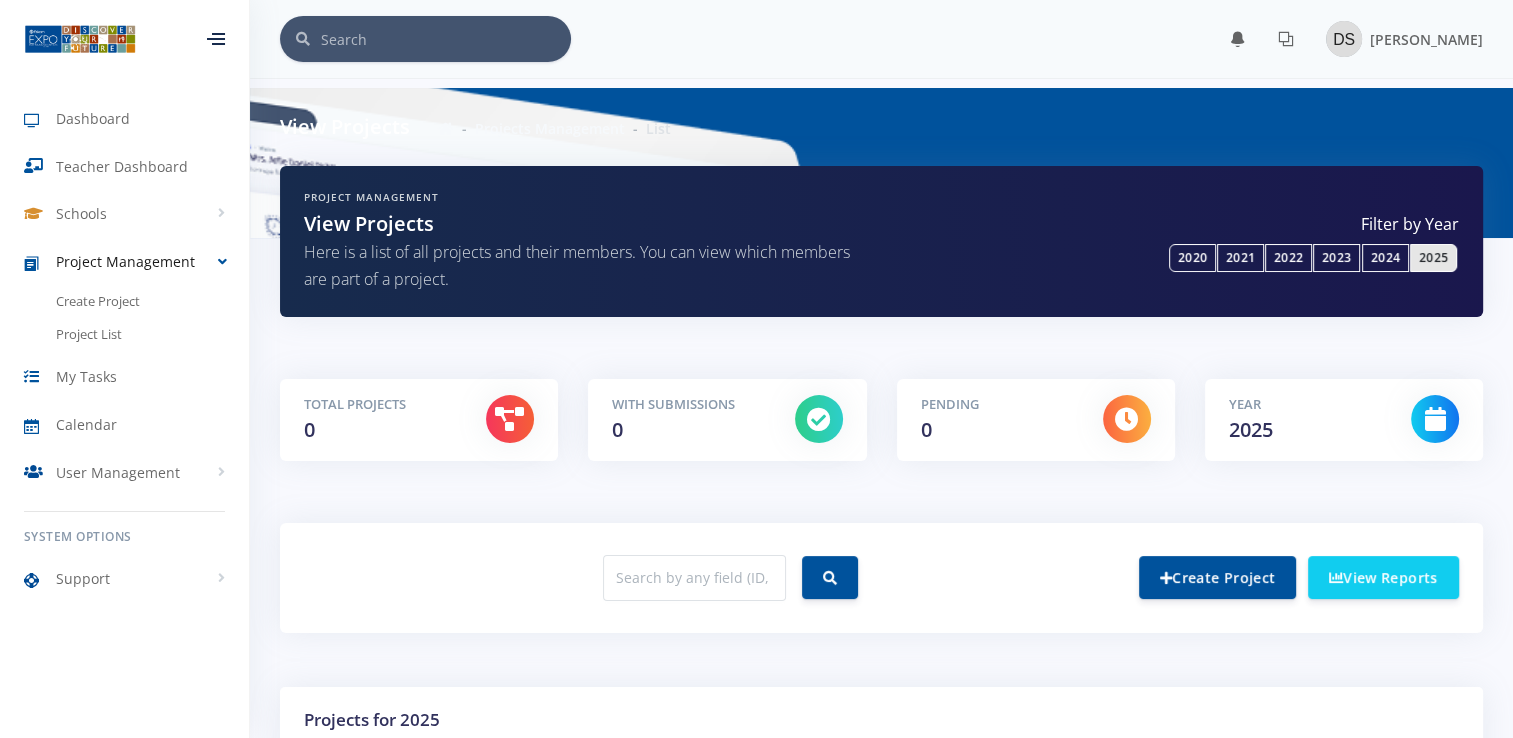 drag, startPoint x: 1495, startPoint y: 84, endPoint x: 1524, endPoint y: 74, distance: 30.675724 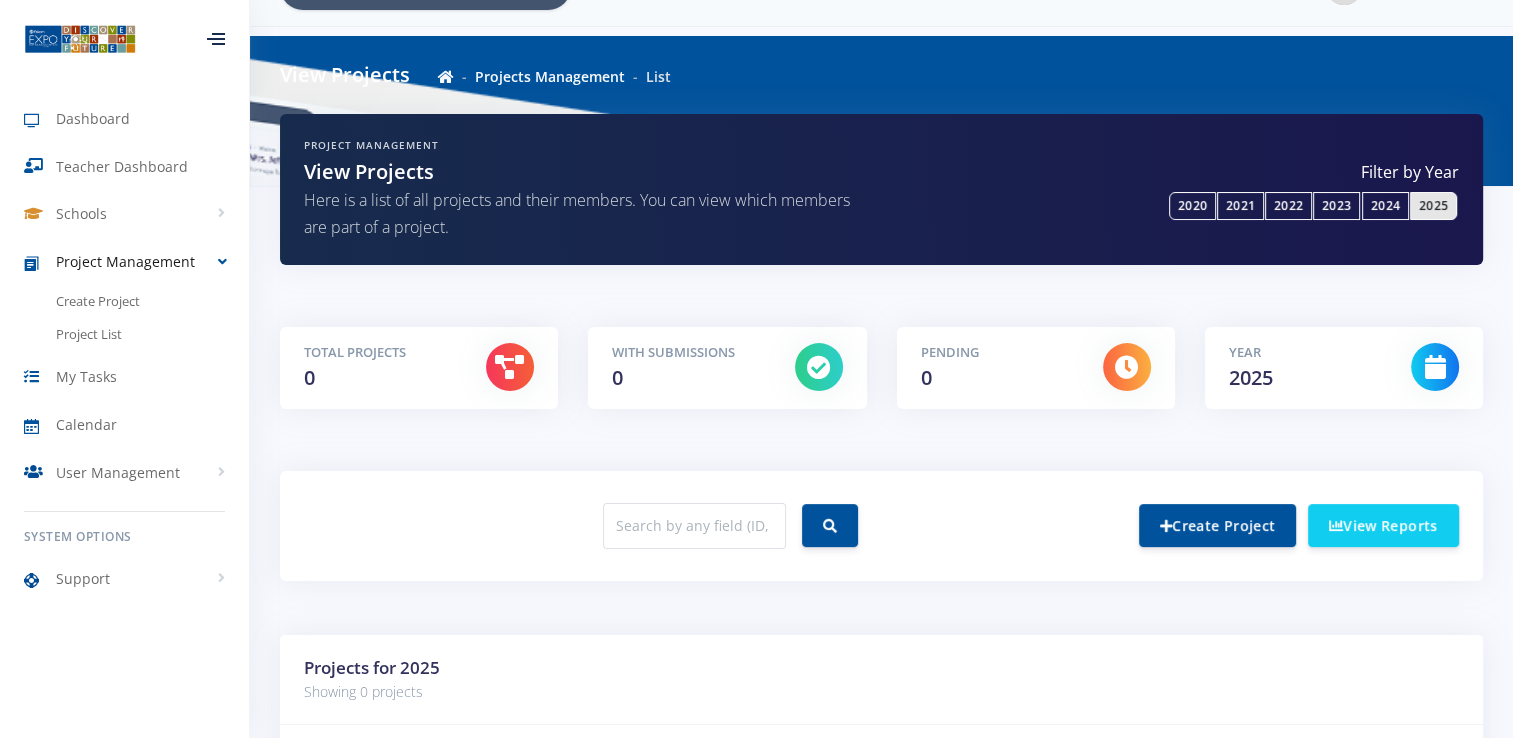 scroll, scrollTop: 0, scrollLeft: 0, axis: both 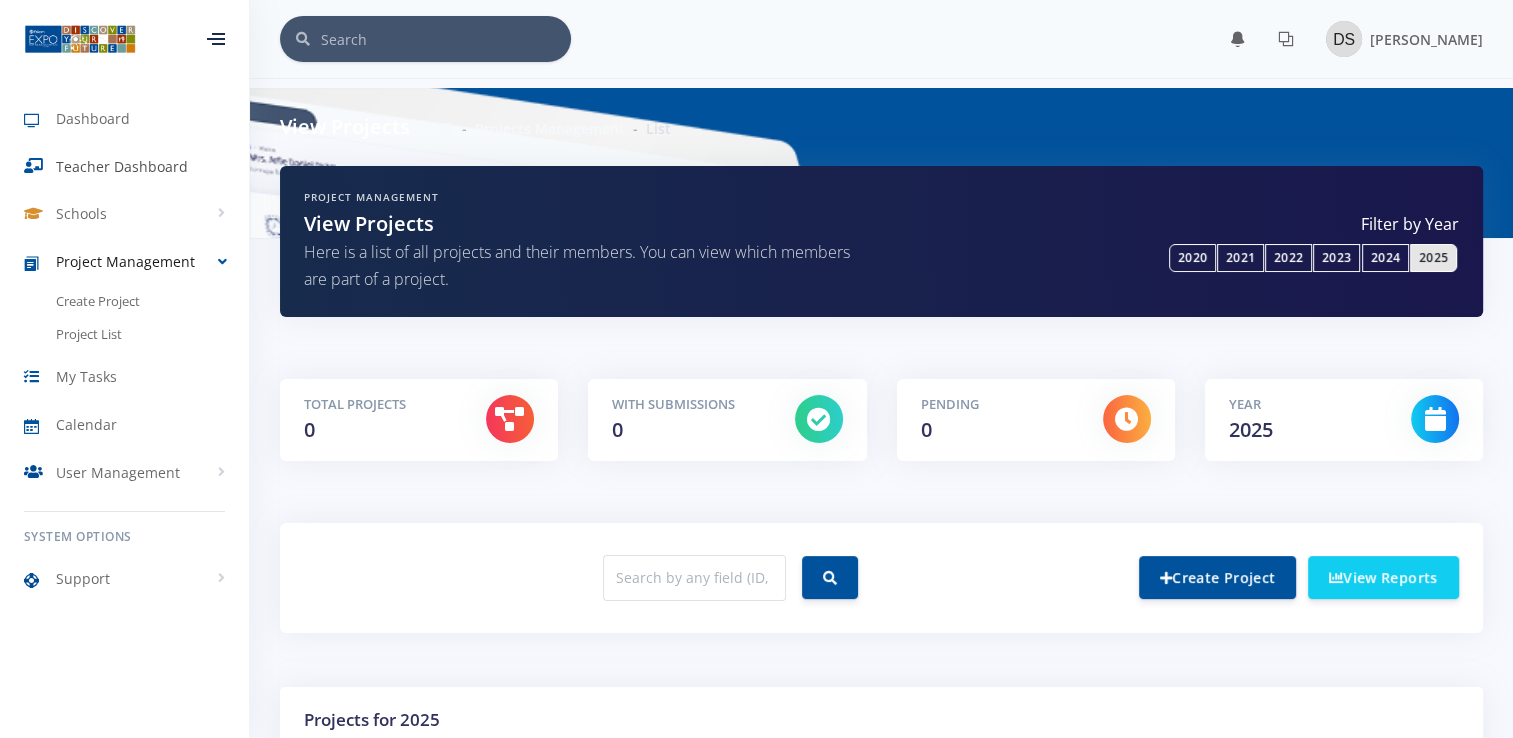 click on "Teacher Dashboard" at bounding box center [124, 167] 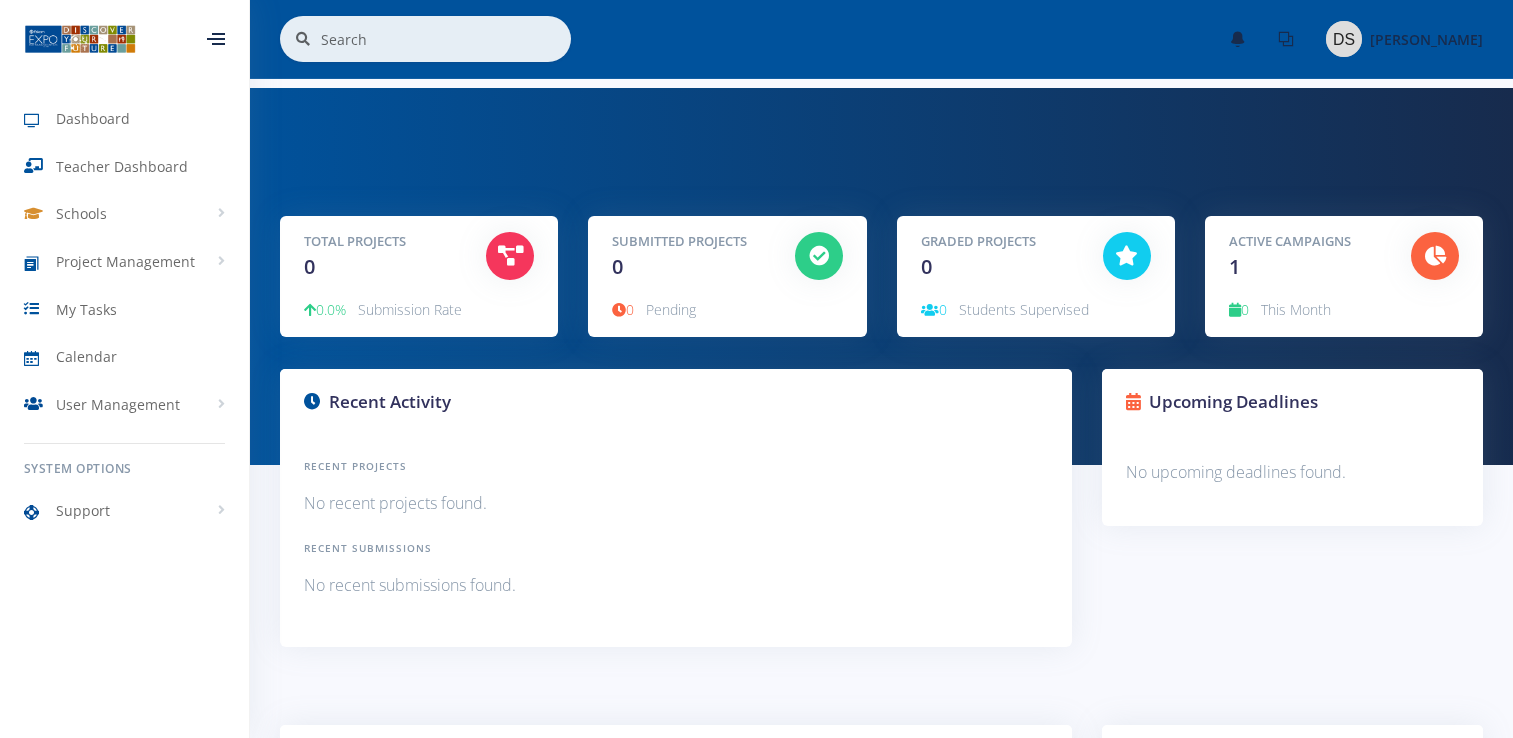 scroll, scrollTop: 0, scrollLeft: 0, axis: both 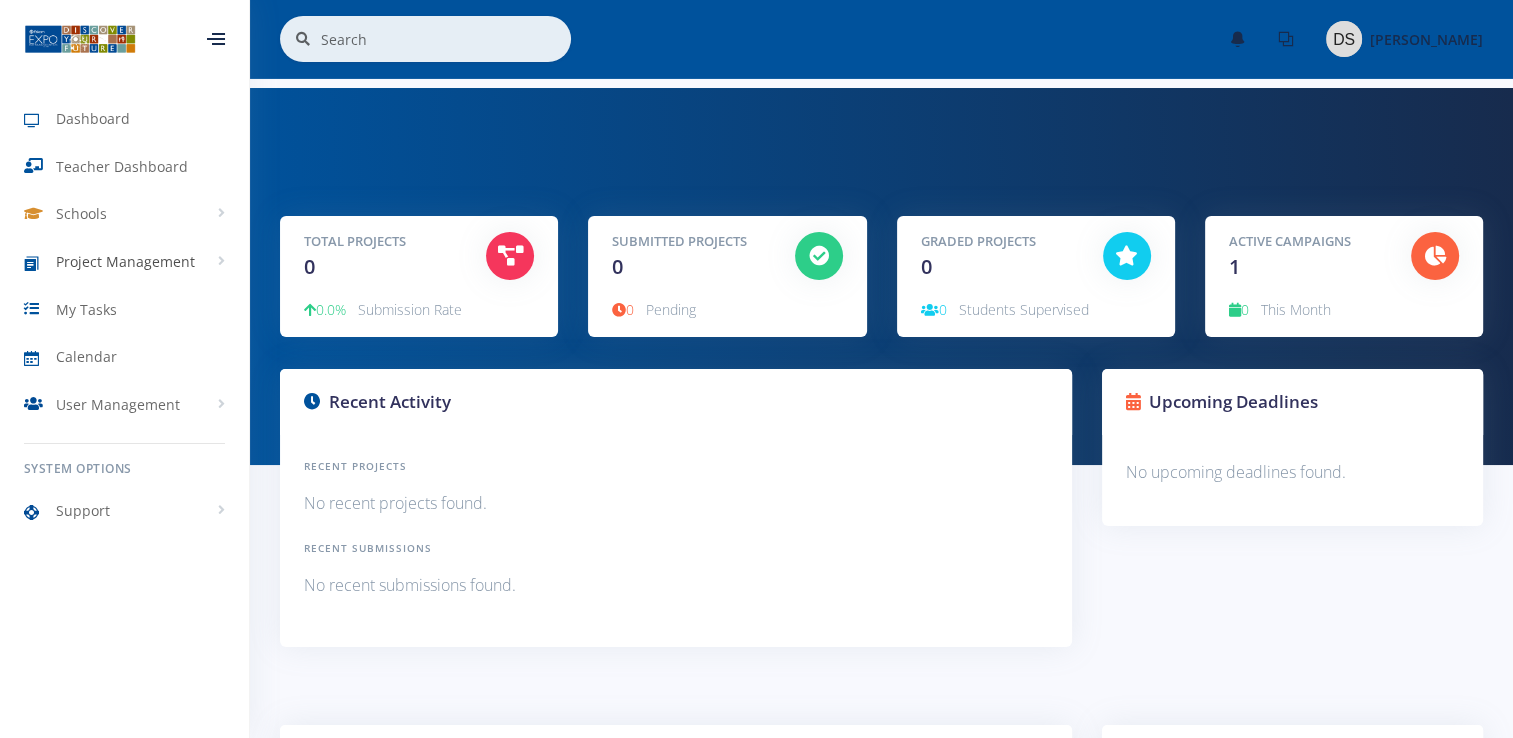 click on "Project Management" at bounding box center (124, 262) 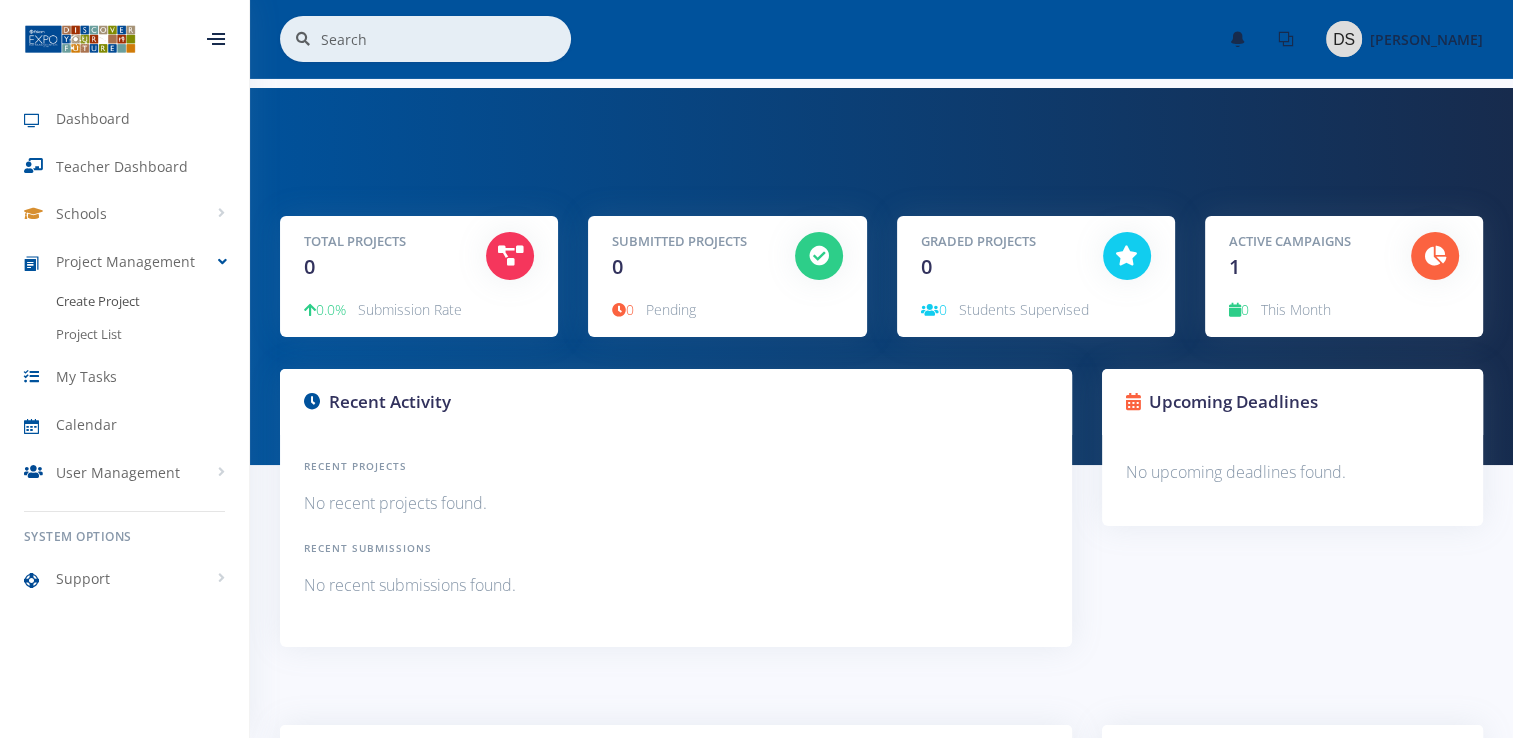 click on "Create Project" at bounding box center [98, 302] 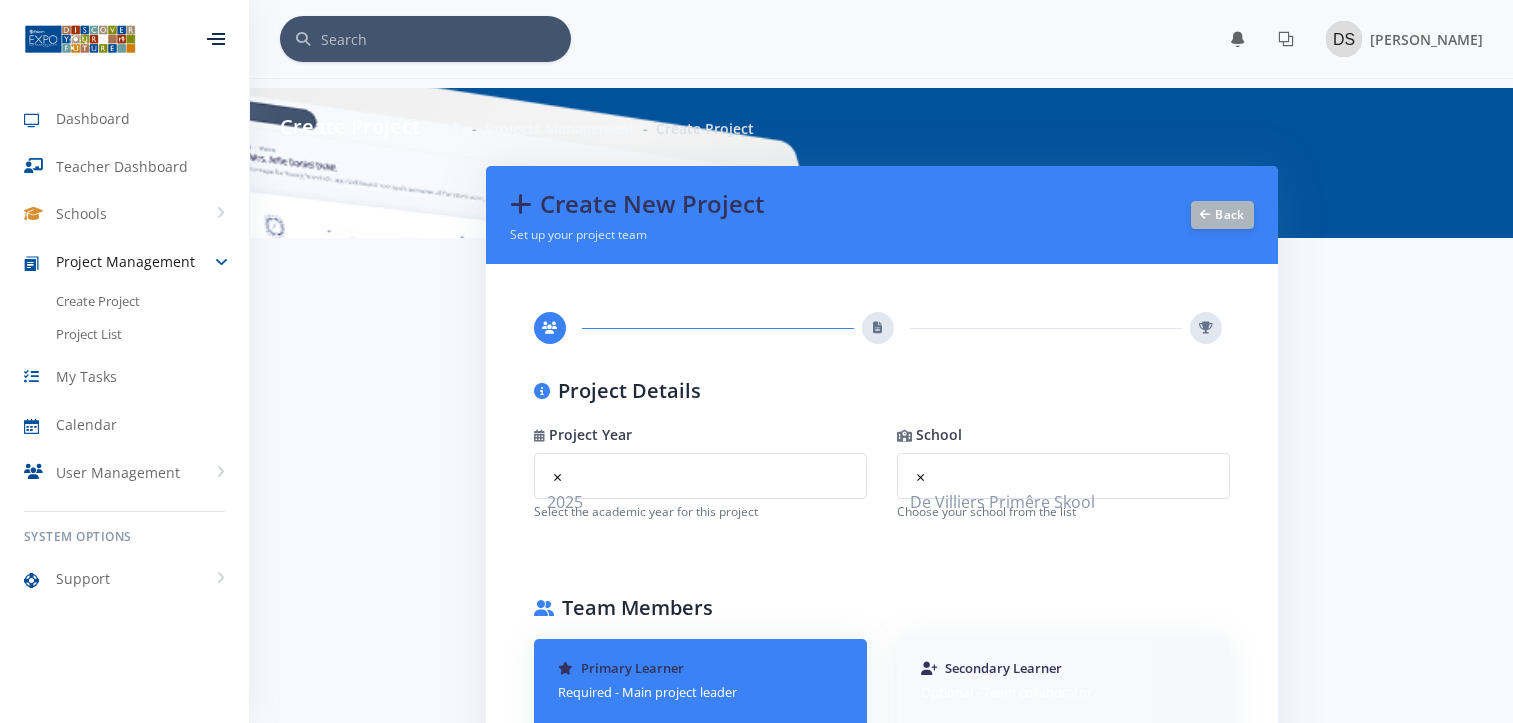scroll, scrollTop: 0, scrollLeft: 0, axis: both 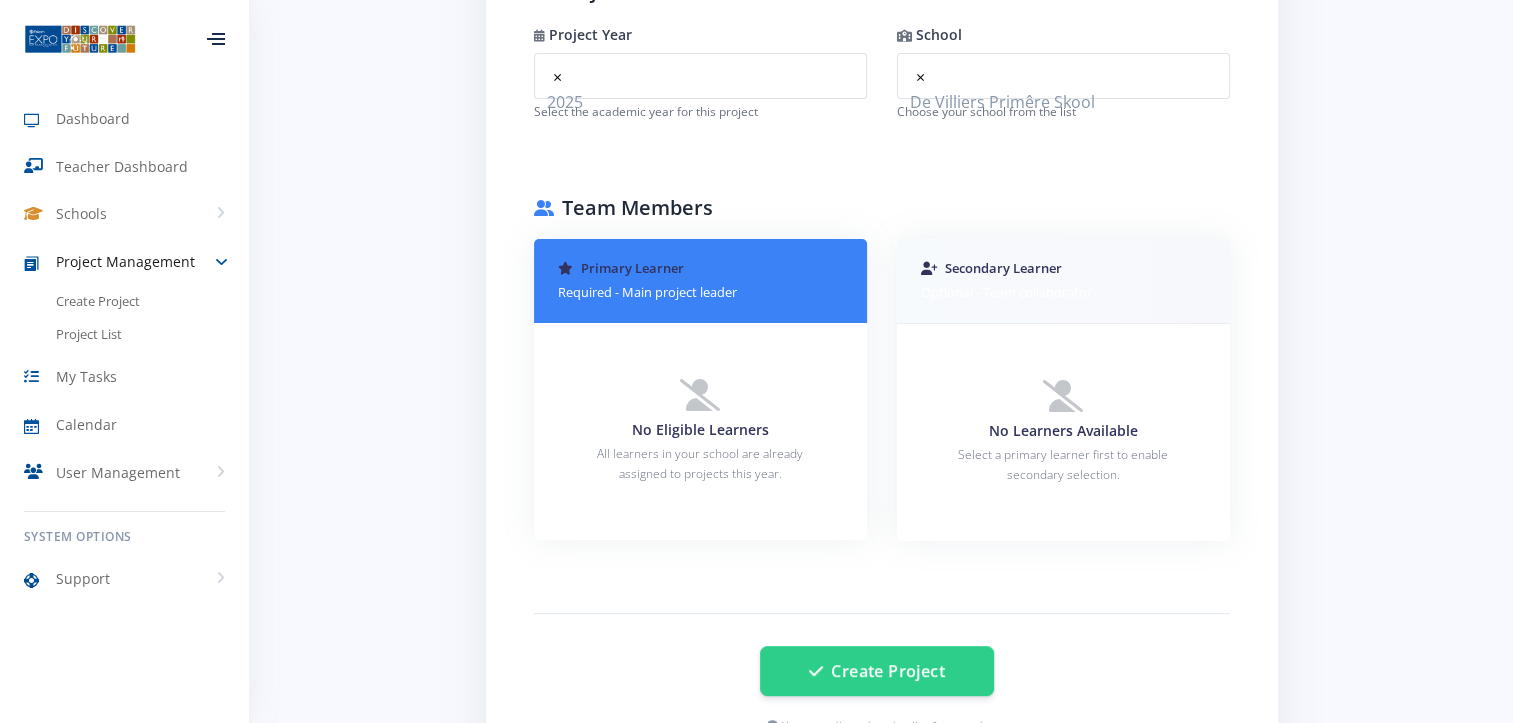 click on "No Eligible Learners" at bounding box center (700, 429) 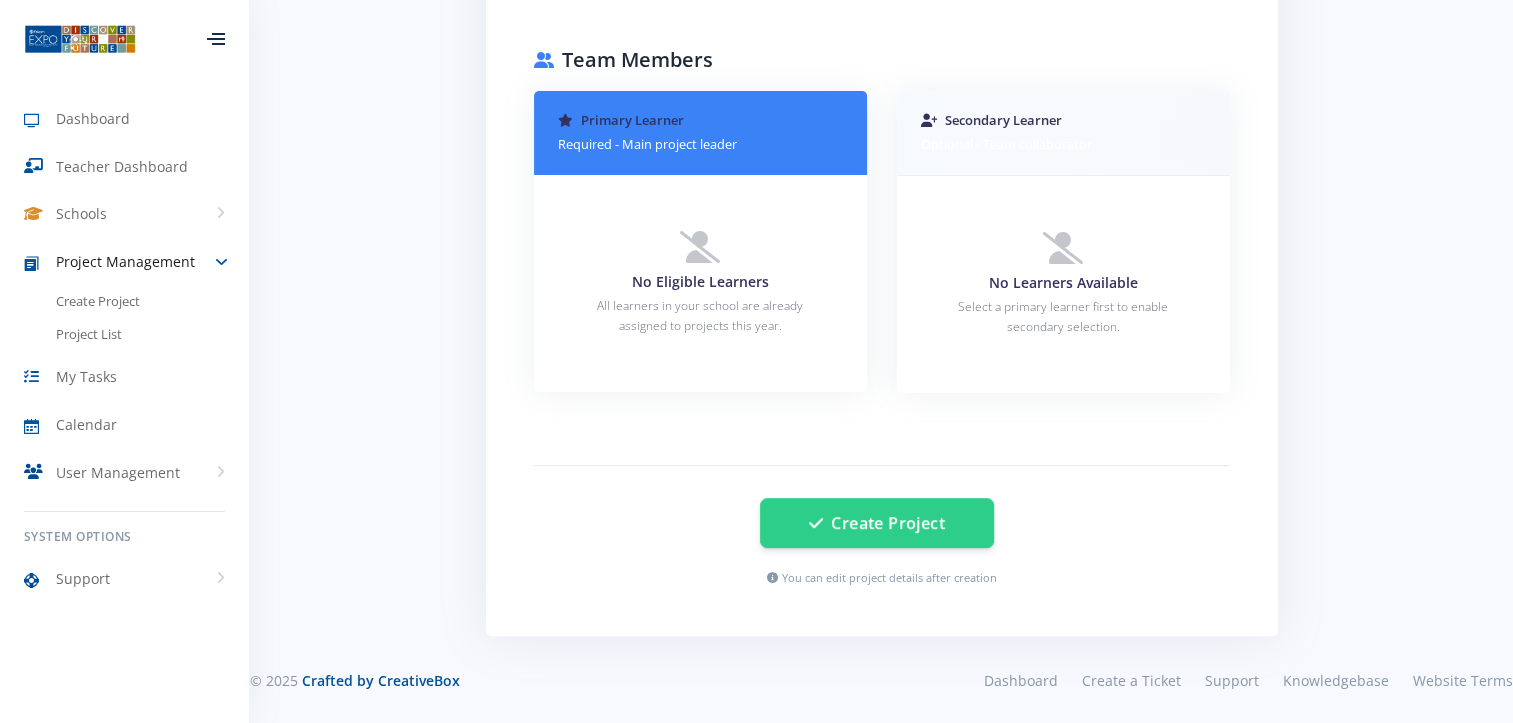 scroll, scrollTop: 508, scrollLeft: 0, axis: vertical 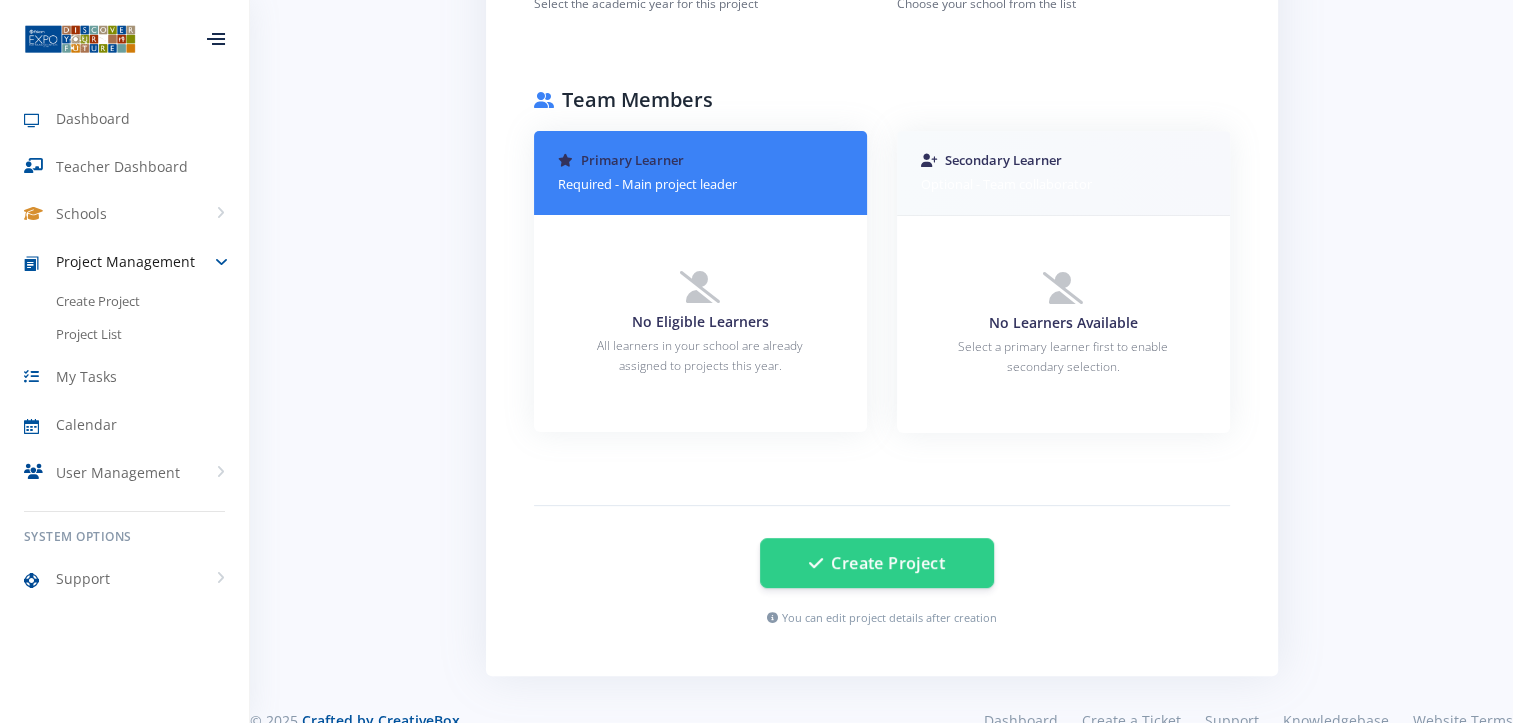 click on "Primary Learner
Required - Main project leader" at bounding box center [700, 173] 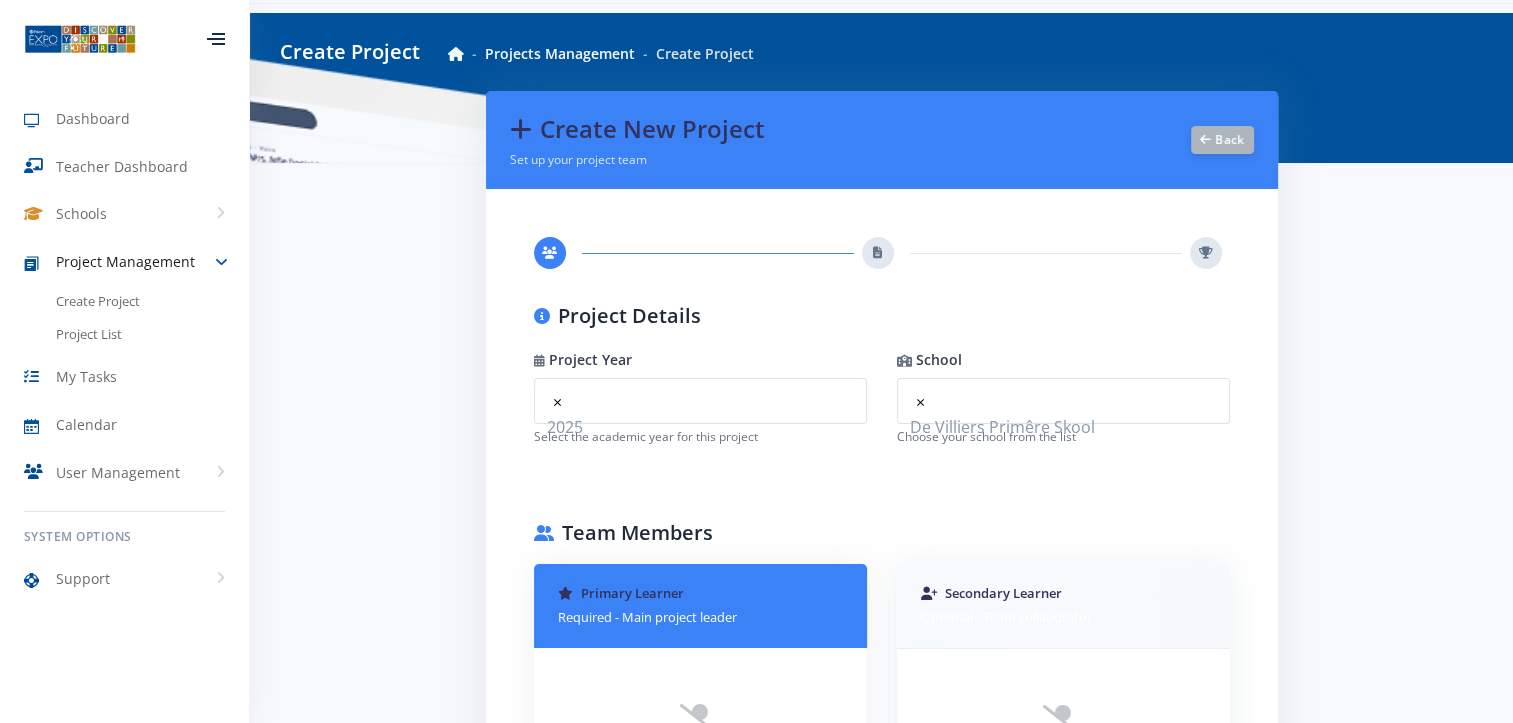 scroll, scrollTop: 8, scrollLeft: 0, axis: vertical 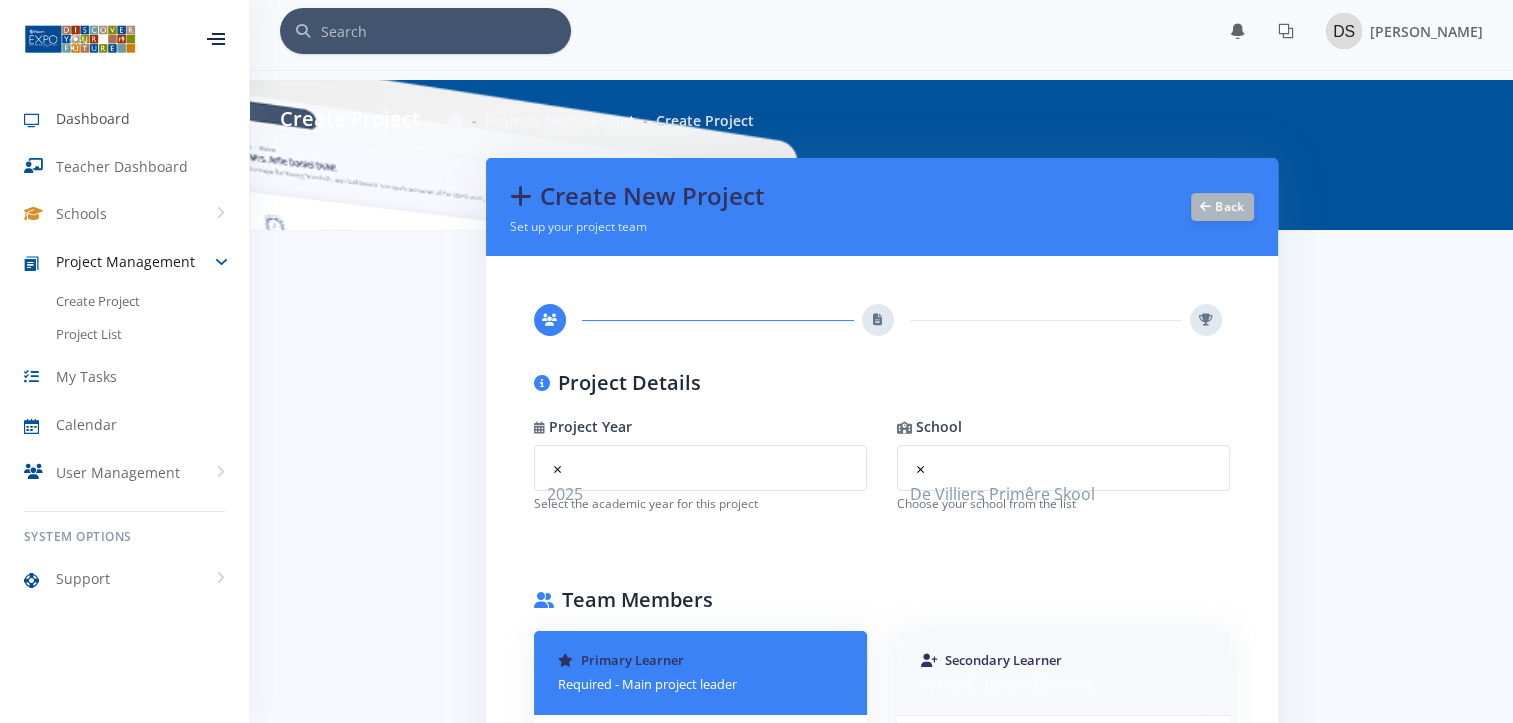 click on "Dashboard" at bounding box center [93, 118] 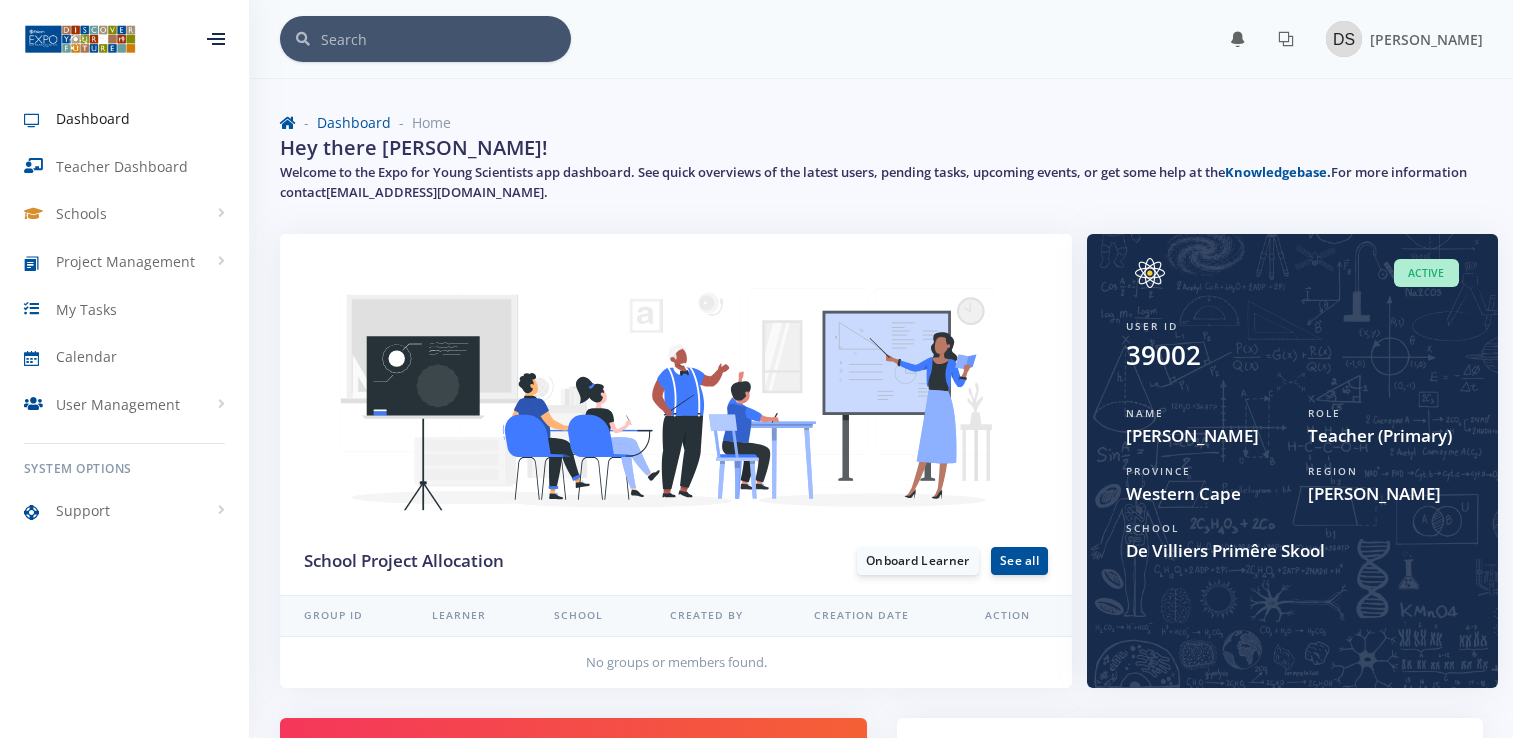 scroll, scrollTop: 0, scrollLeft: 0, axis: both 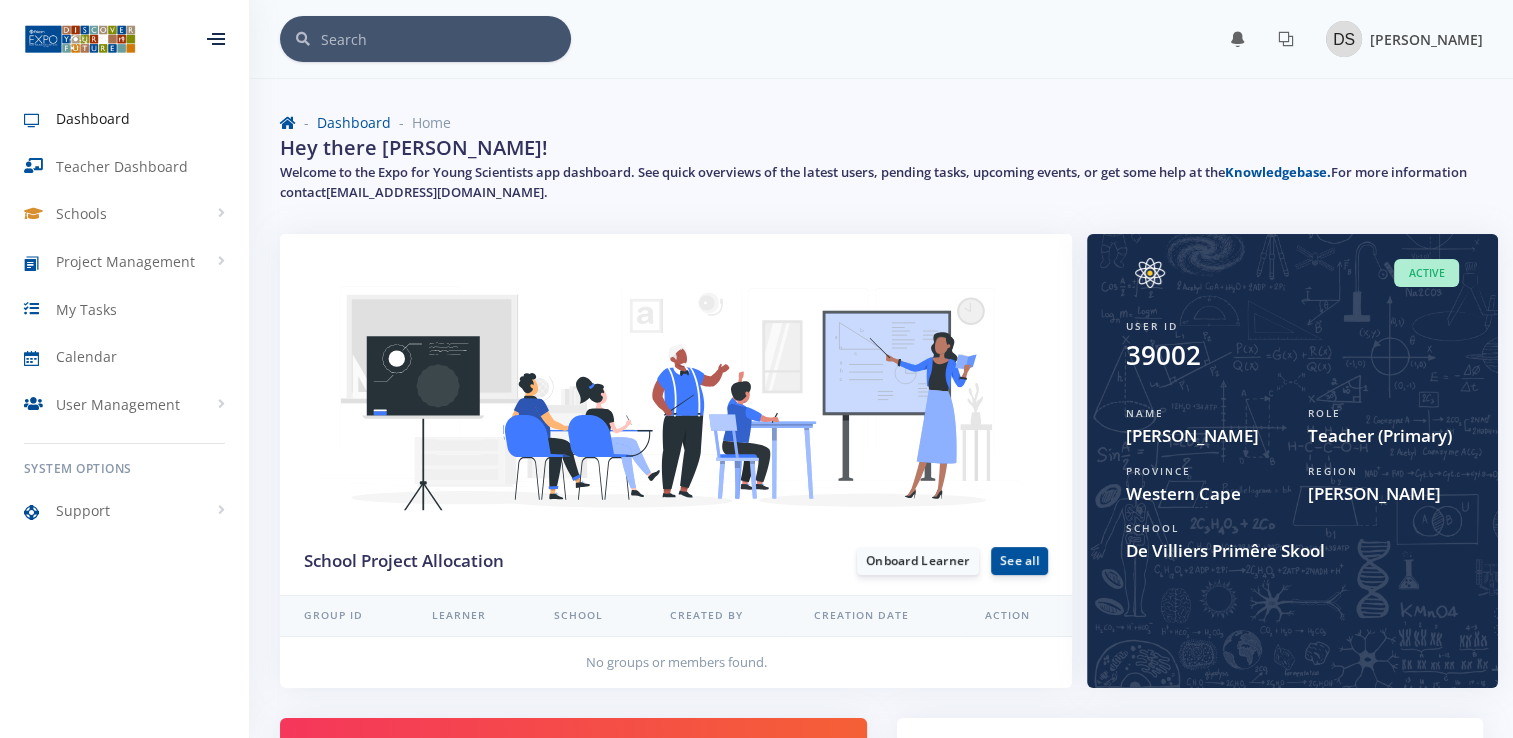 click at bounding box center (1344, 39) 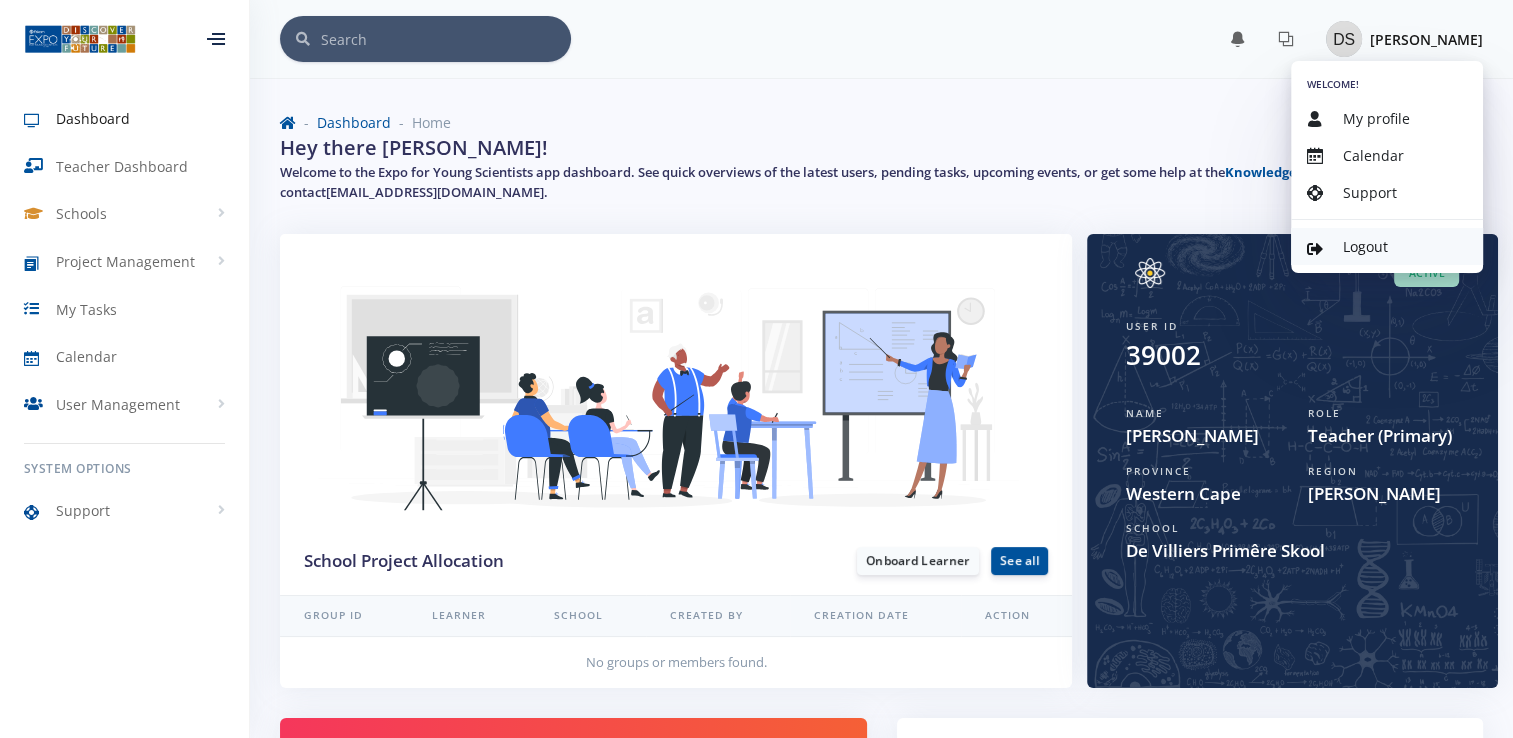 click on "Logout" at bounding box center (1387, 246) 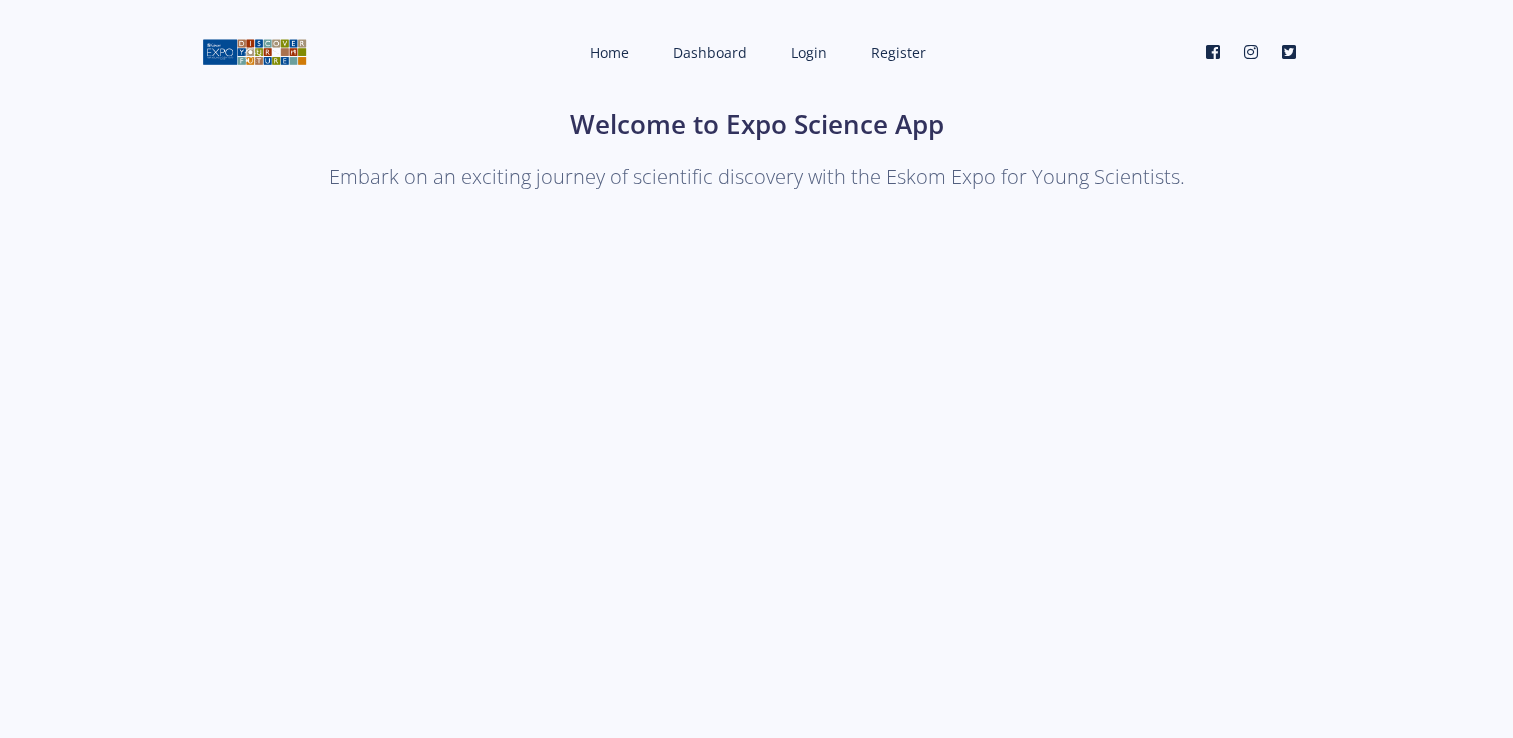 scroll, scrollTop: 0, scrollLeft: 0, axis: both 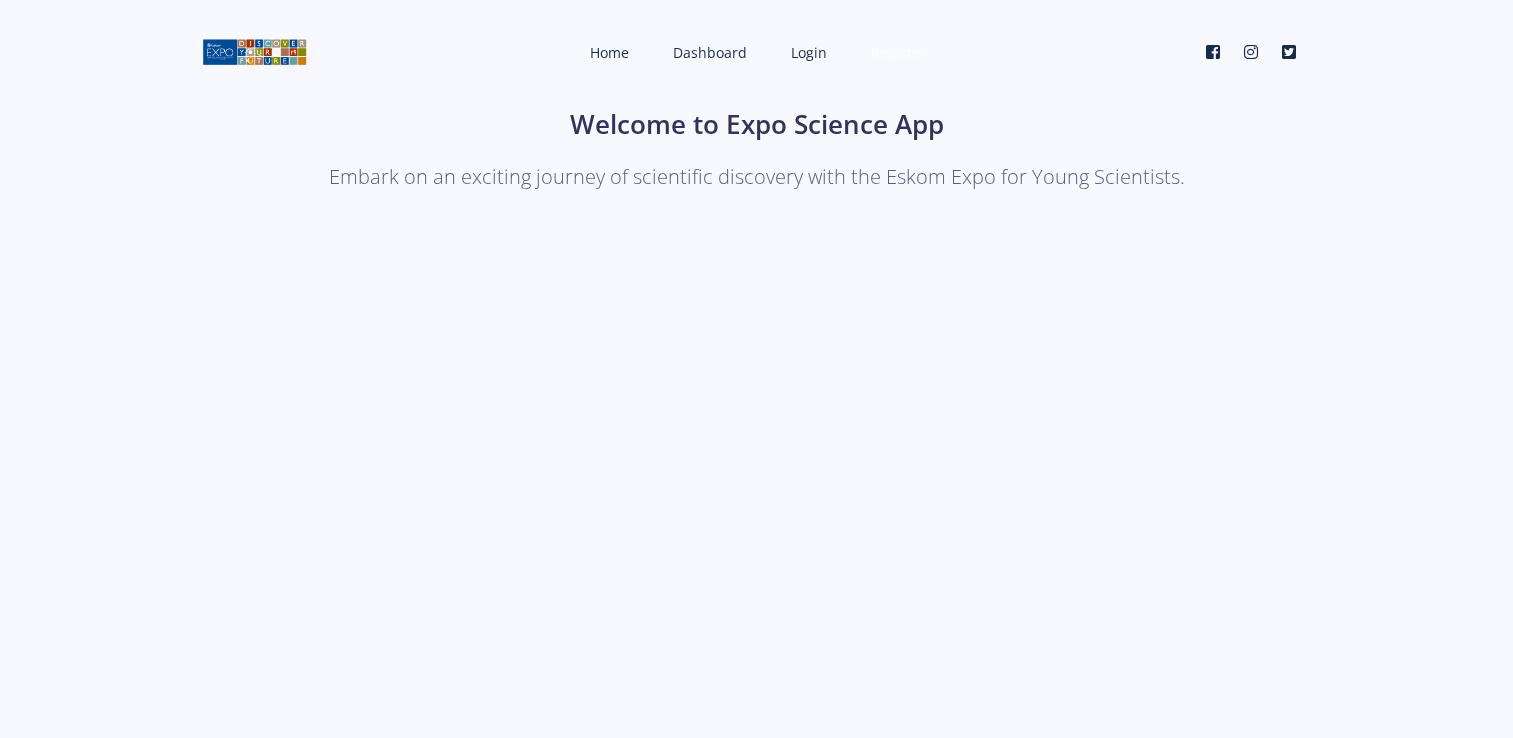 click on "Register" at bounding box center (898, 52) 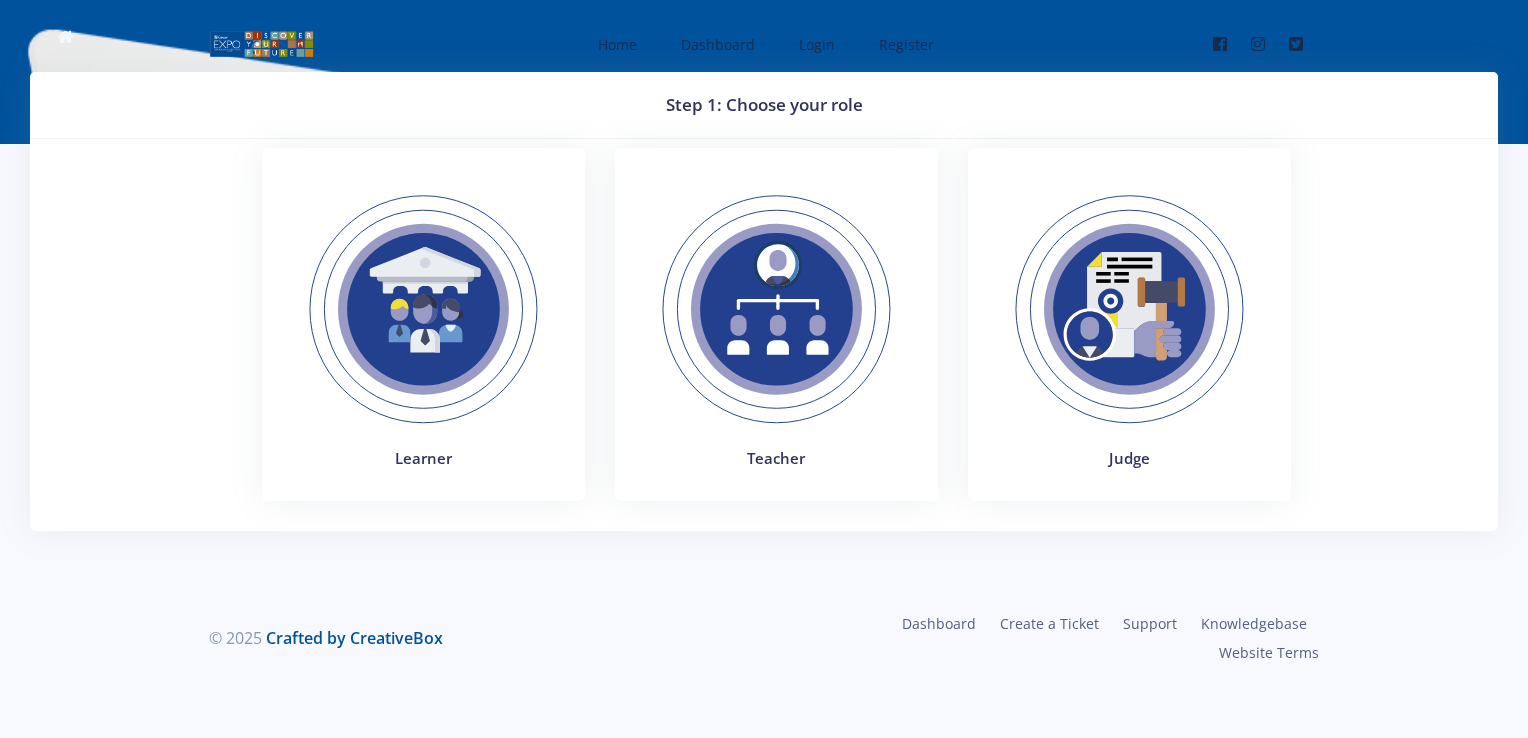 scroll, scrollTop: 0, scrollLeft: 0, axis: both 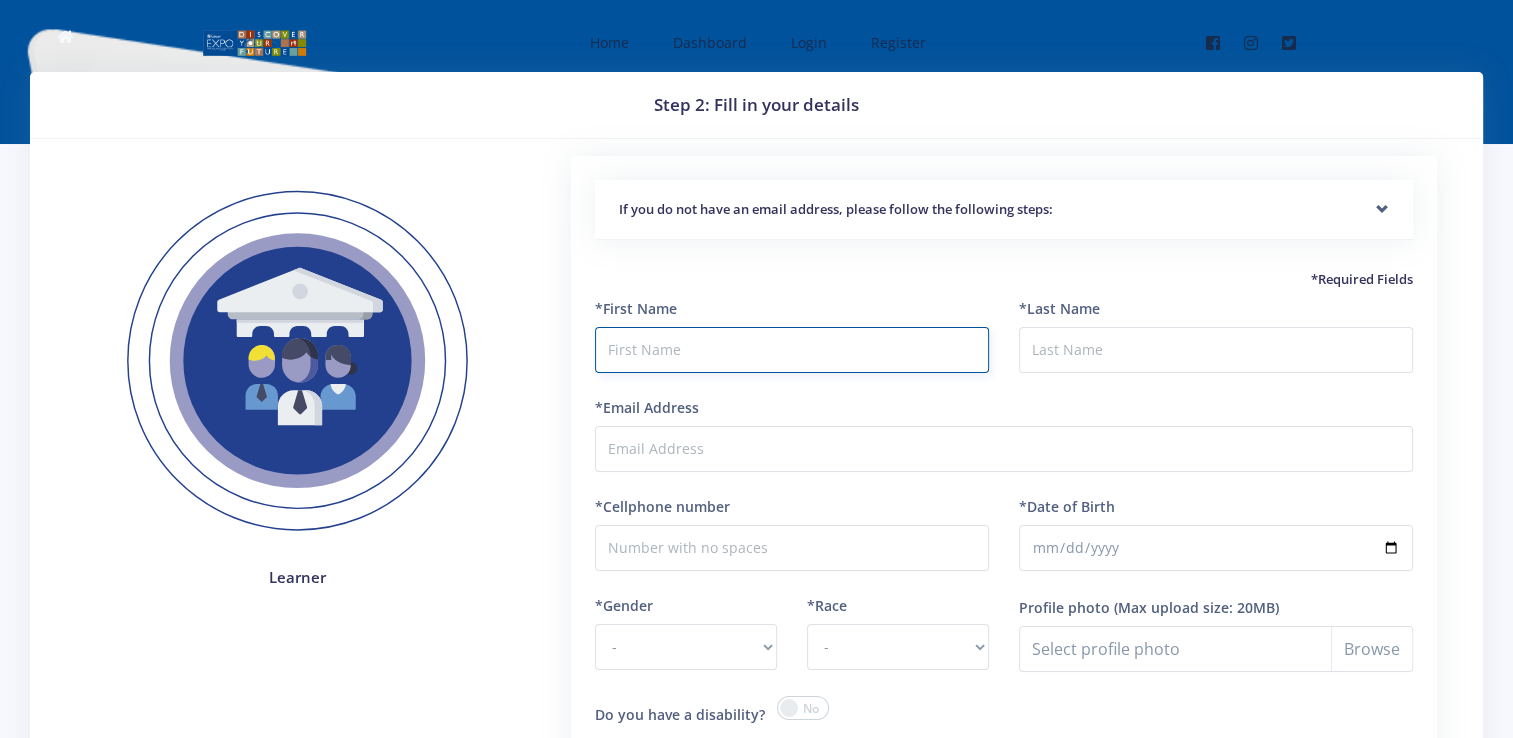 click at bounding box center [792, 350] 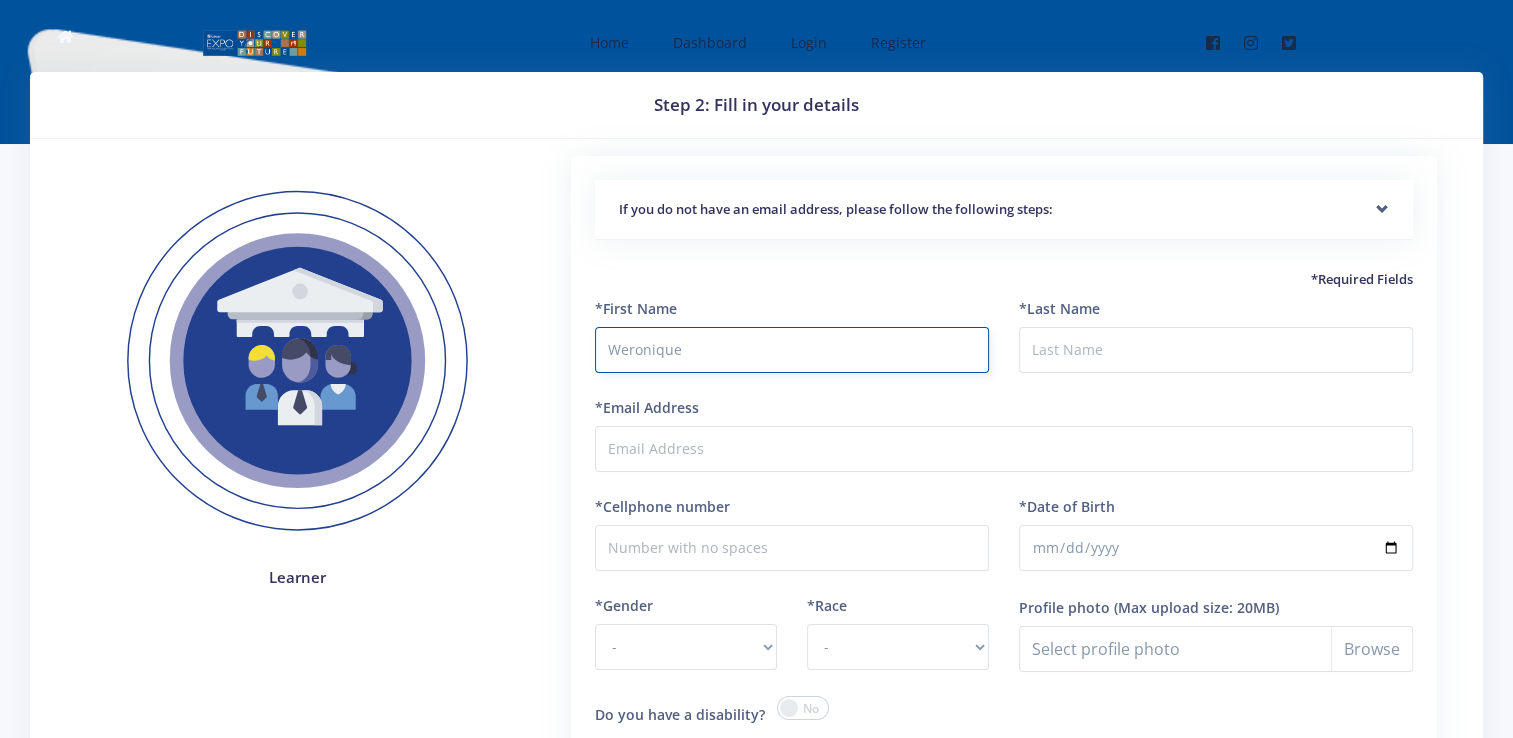 type on "Weronique" 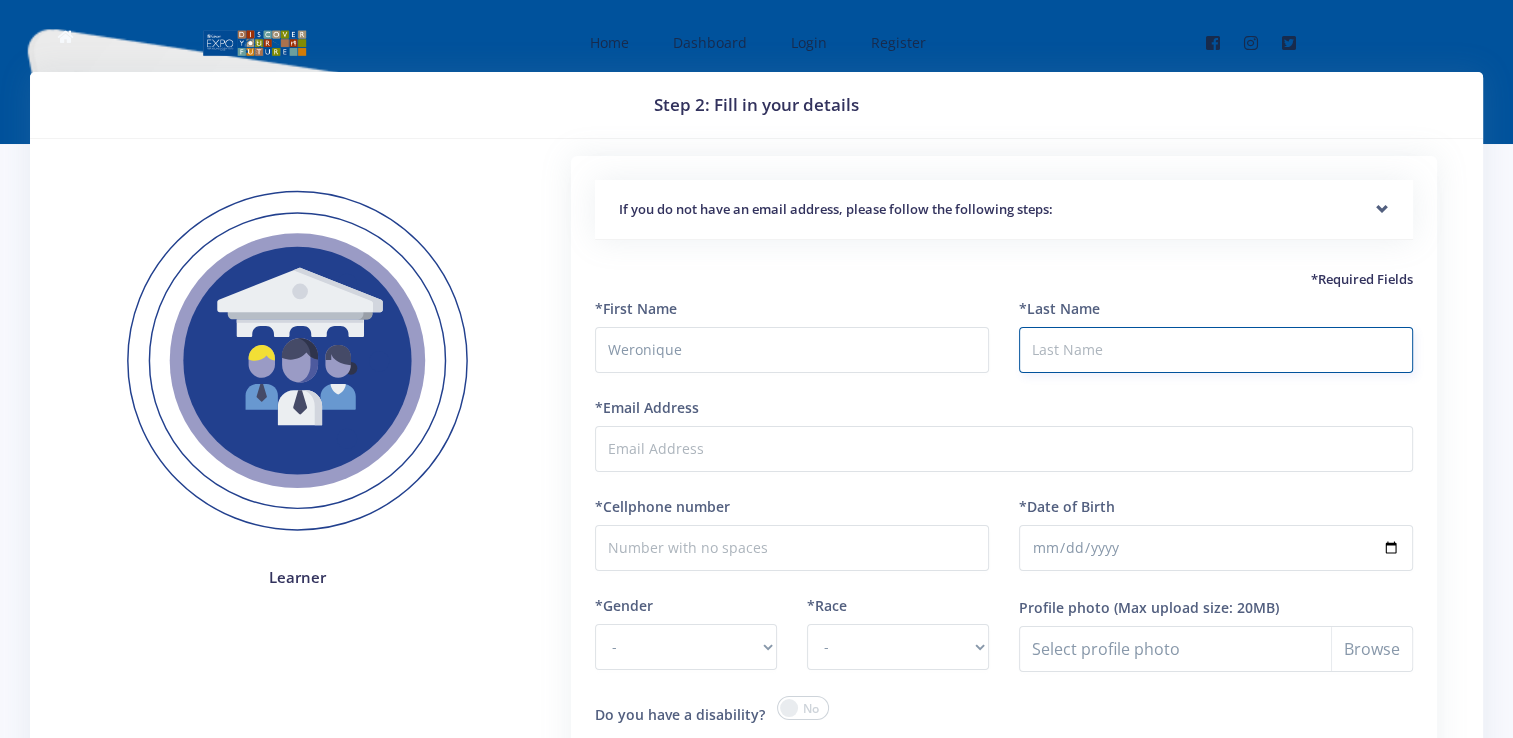 click on "*Last Name" at bounding box center [1216, 350] 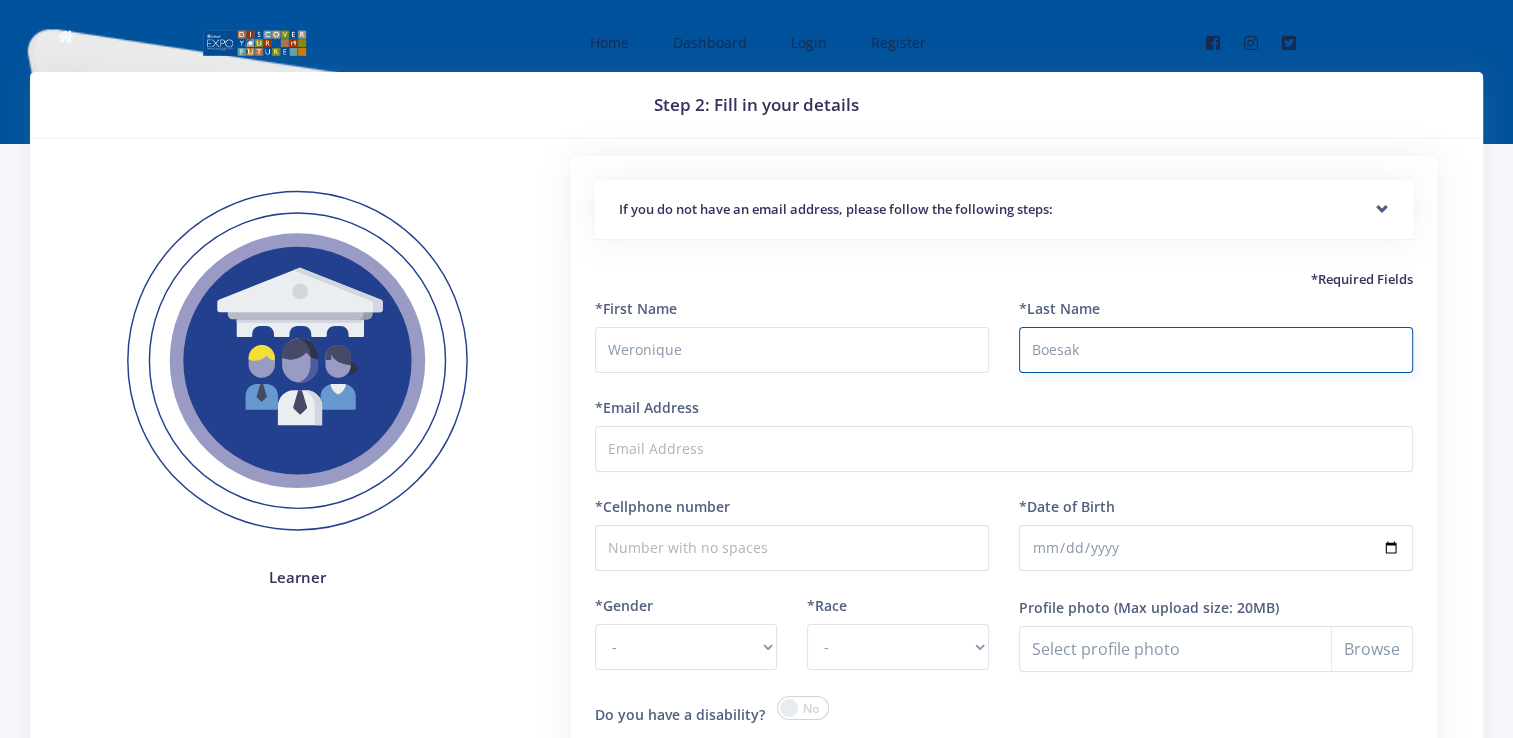 type on "Boesak" 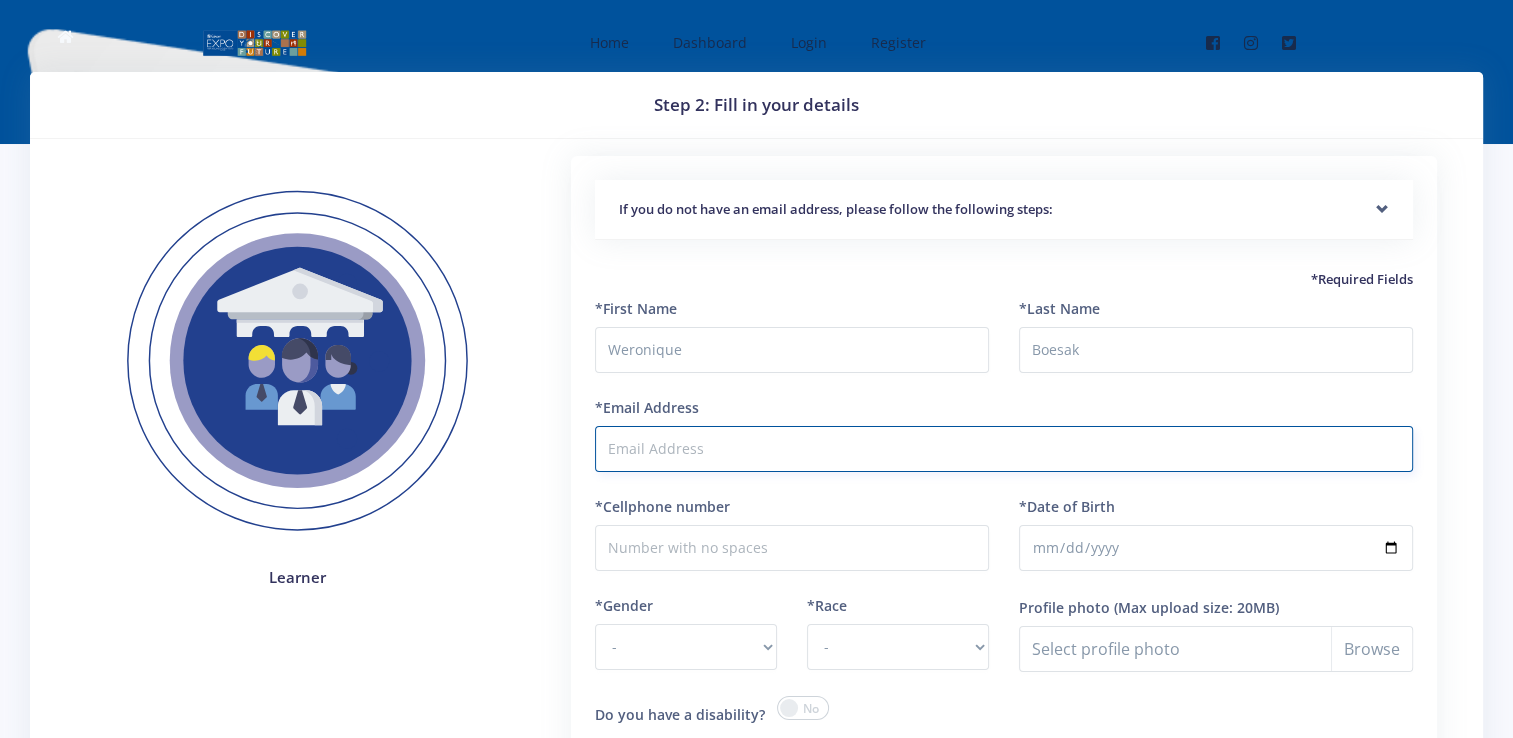 click on "*Email Address" at bounding box center (1004, 449) 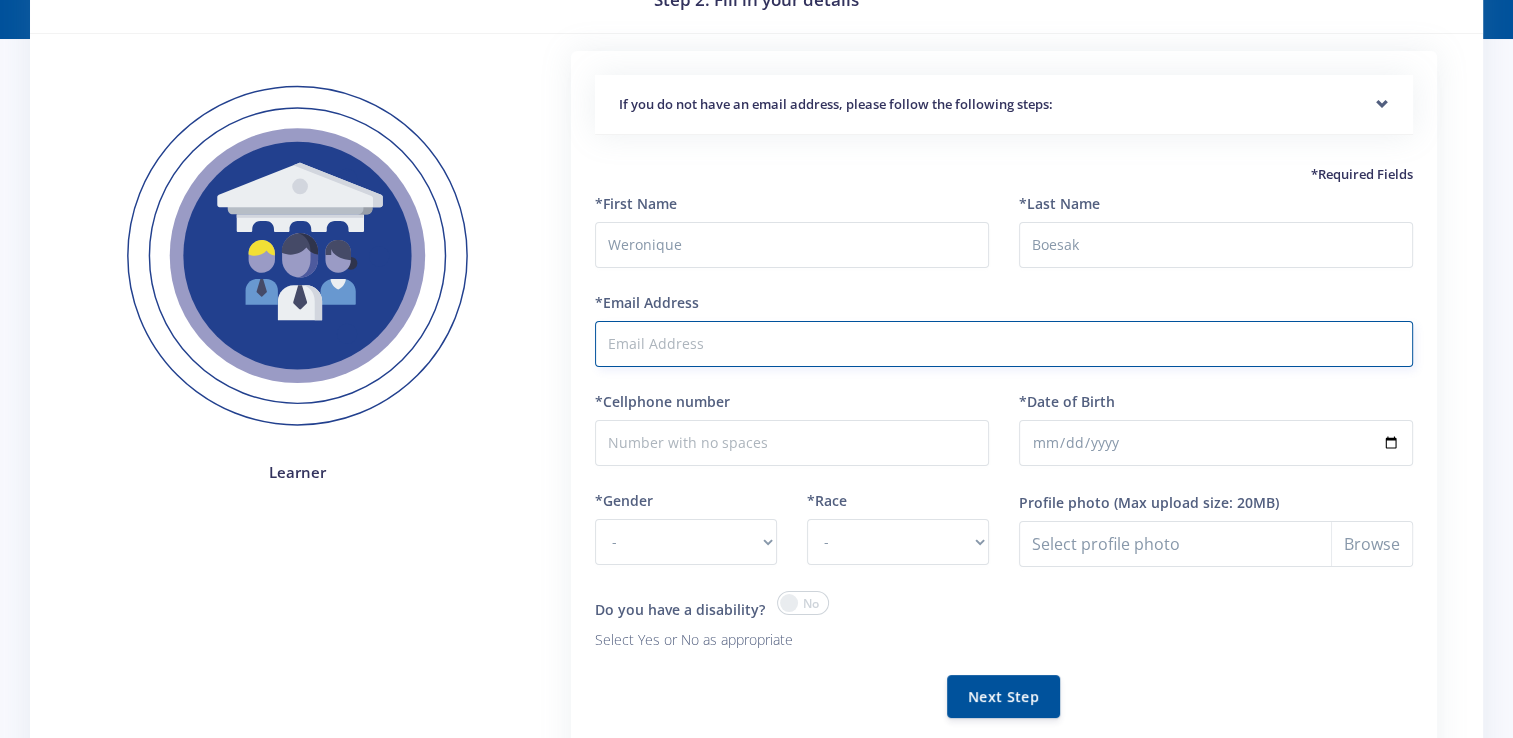 scroll, scrollTop: 0, scrollLeft: 0, axis: both 